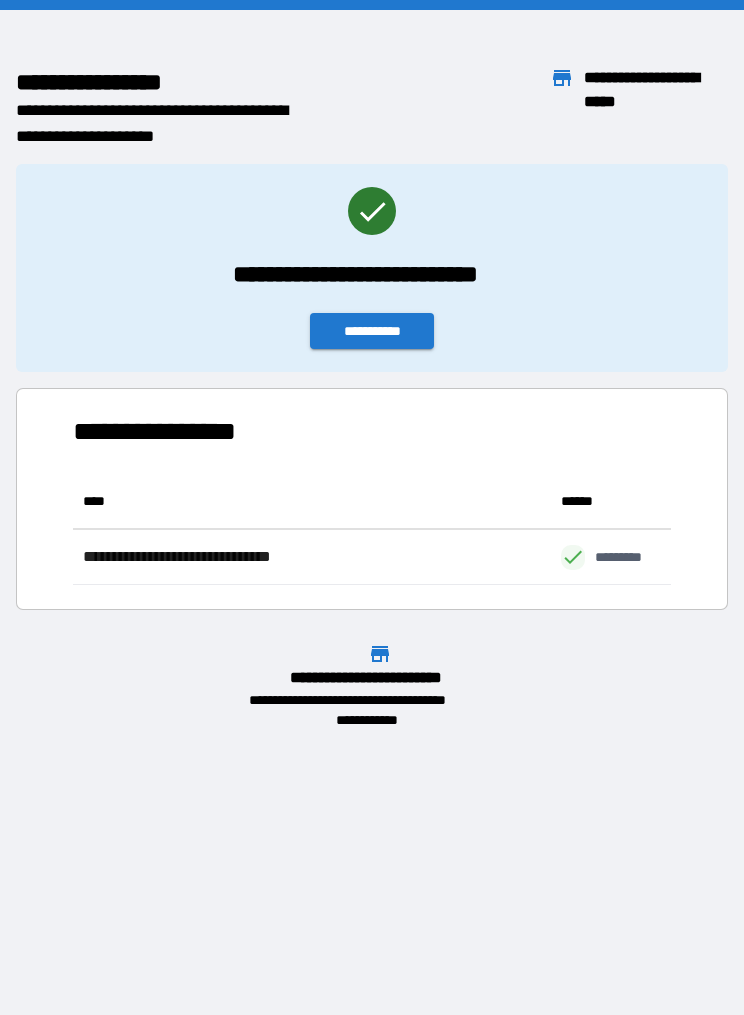 scroll, scrollTop: 0, scrollLeft: 0, axis: both 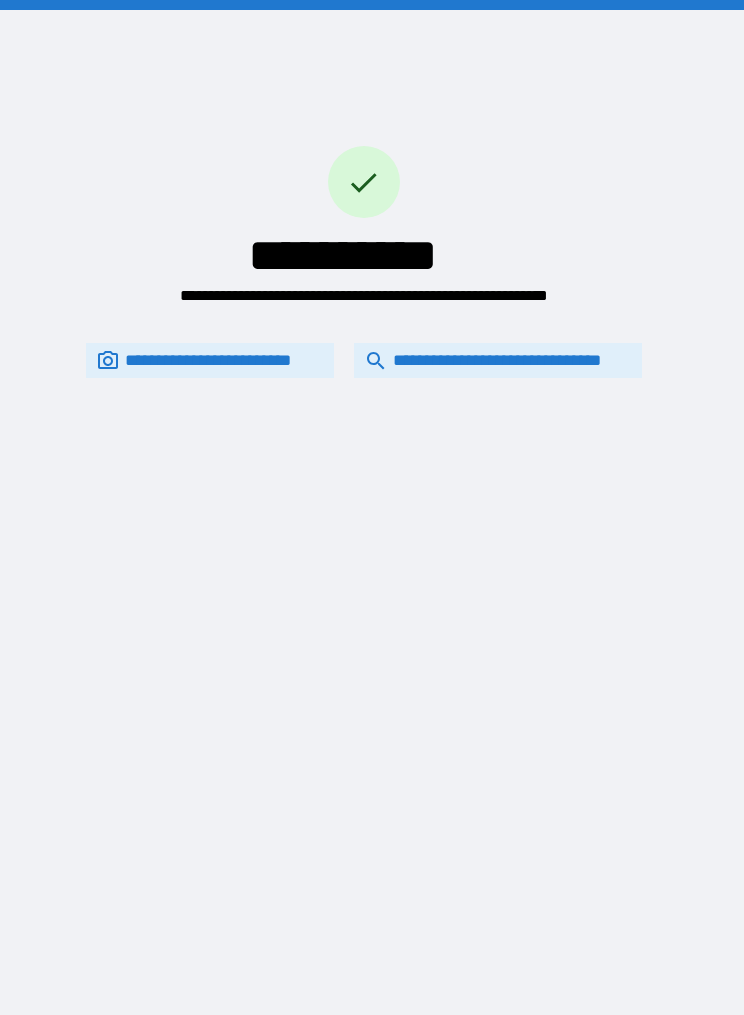 click on "**********" at bounding box center [498, 360] 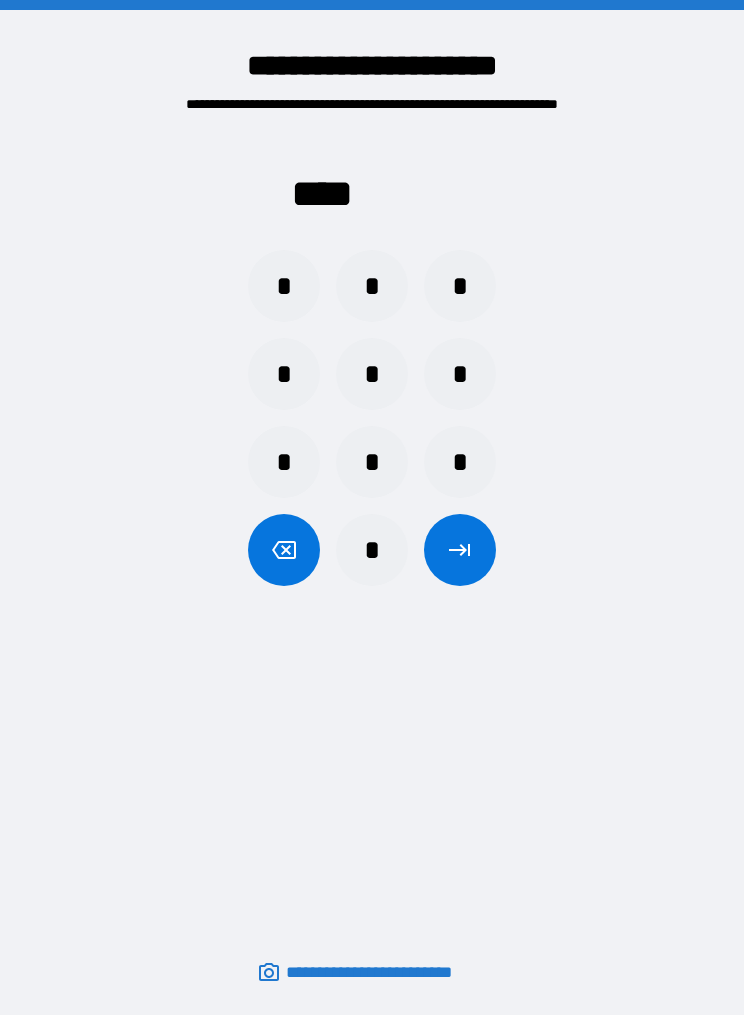 click on "*" at bounding box center (284, 286) 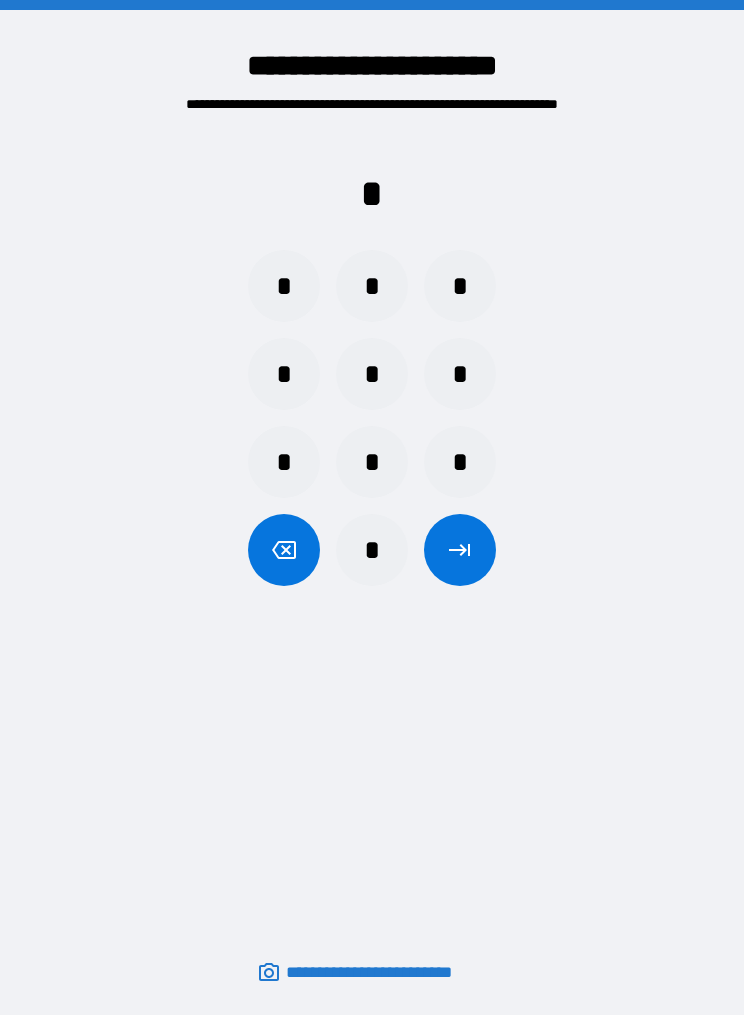 click on "*" at bounding box center [460, 374] 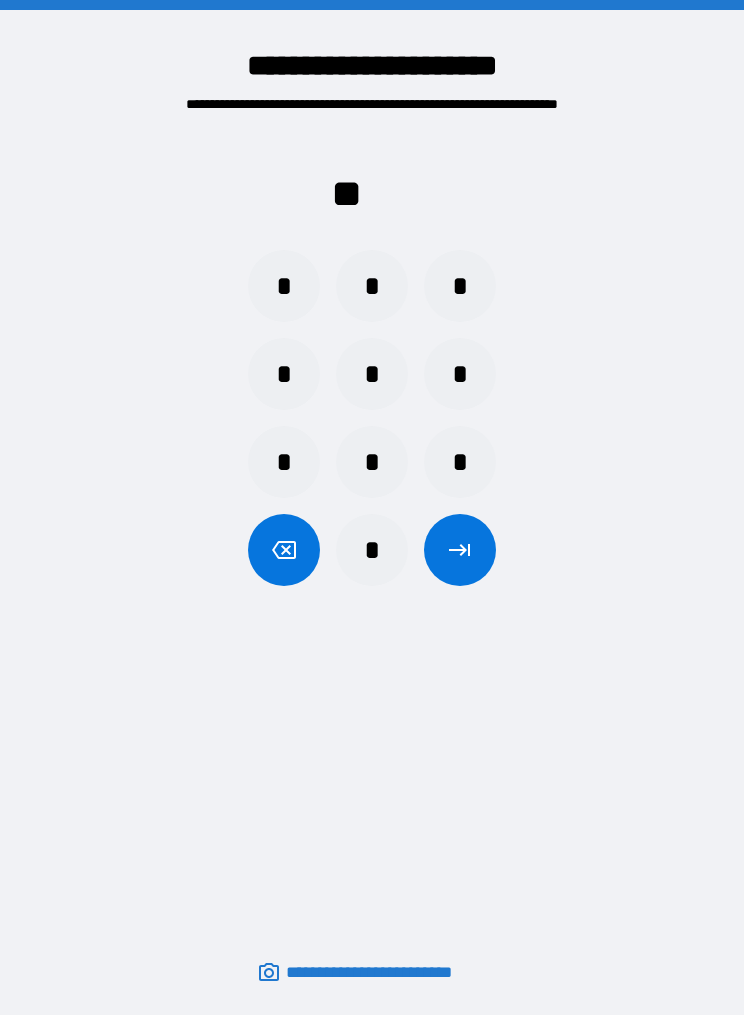 click on "*" at bounding box center [372, 550] 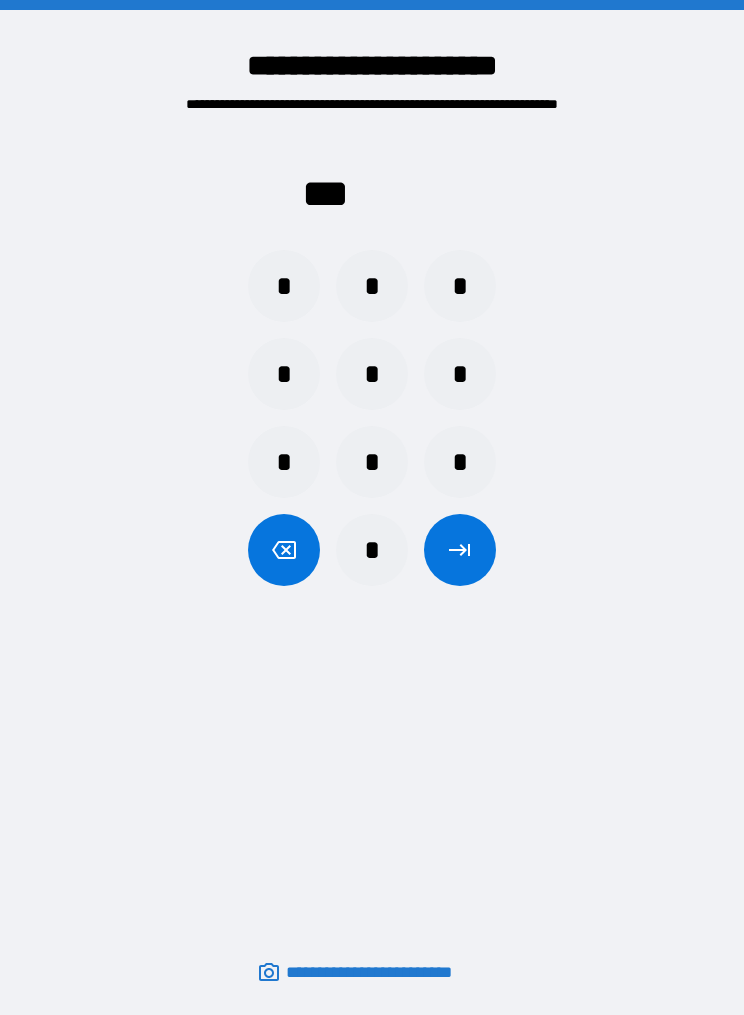 click on "*" at bounding box center [372, 550] 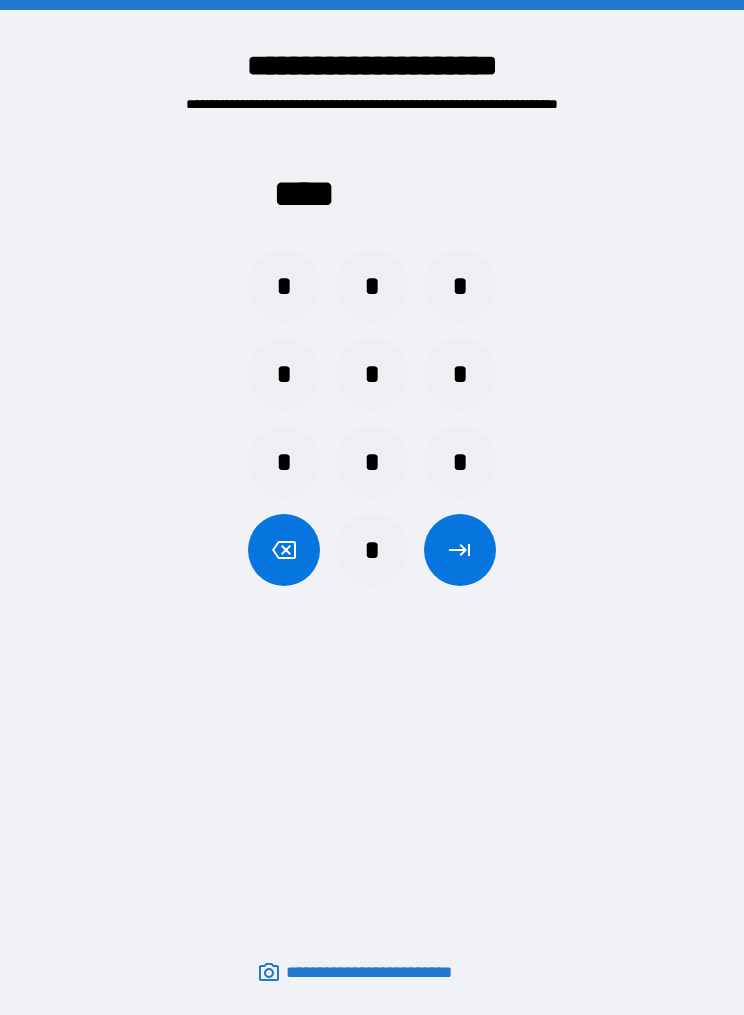click 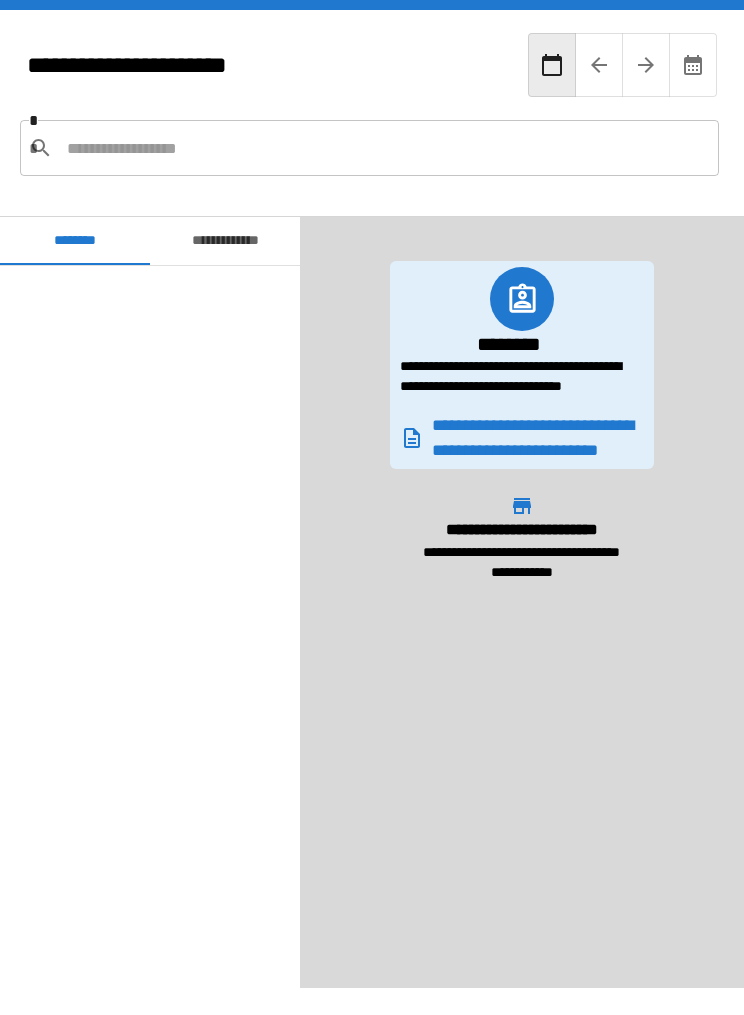 scroll, scrollTop: 960, scrollLeft: 0, axis: vertical 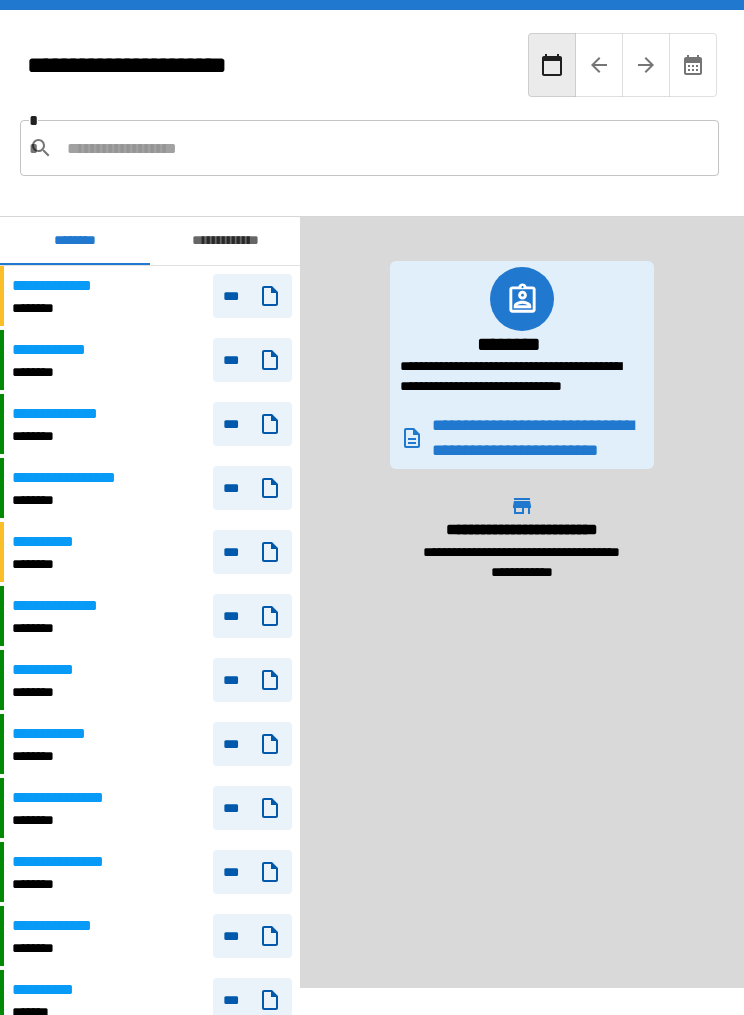 click on "**********" at bounding box center (225, 241) 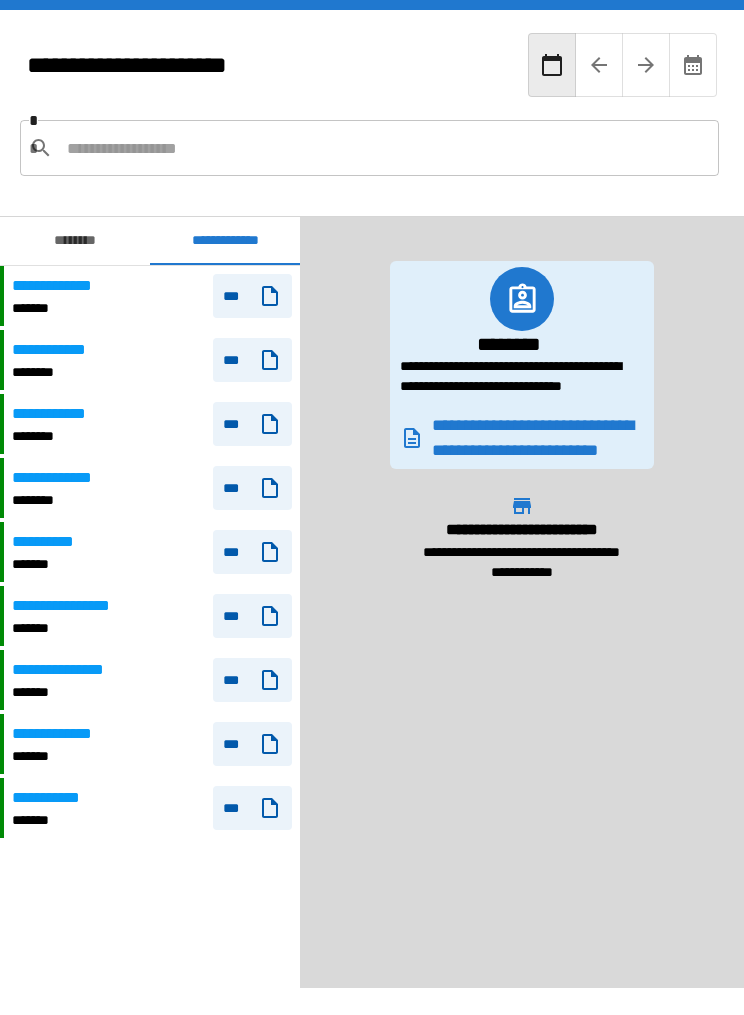 click on "**********" at bounding box center [62, 286] 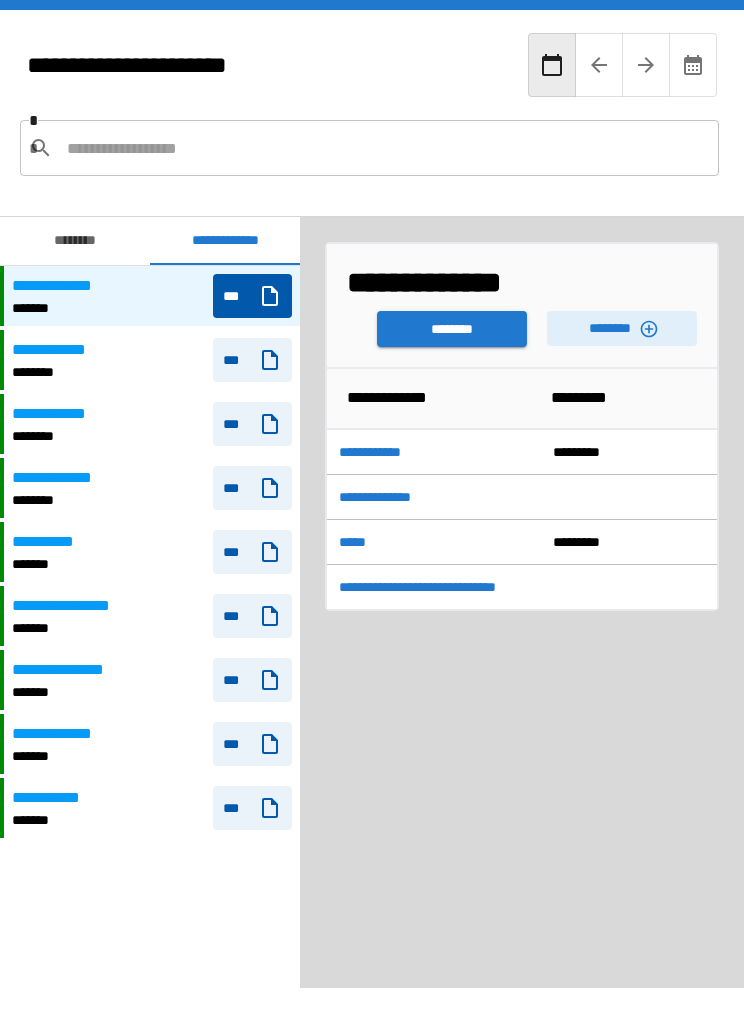 click on "********" at bounding box center [452, 329] 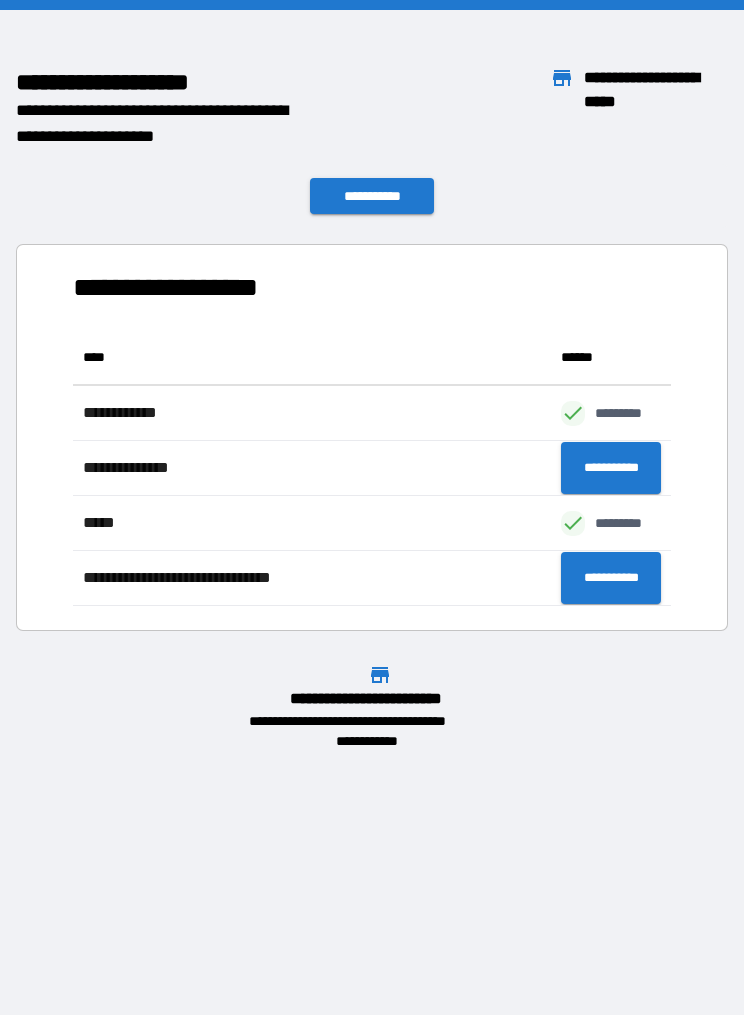 scroll, scrollTop: 276, scrollLeft: 598, axis: both 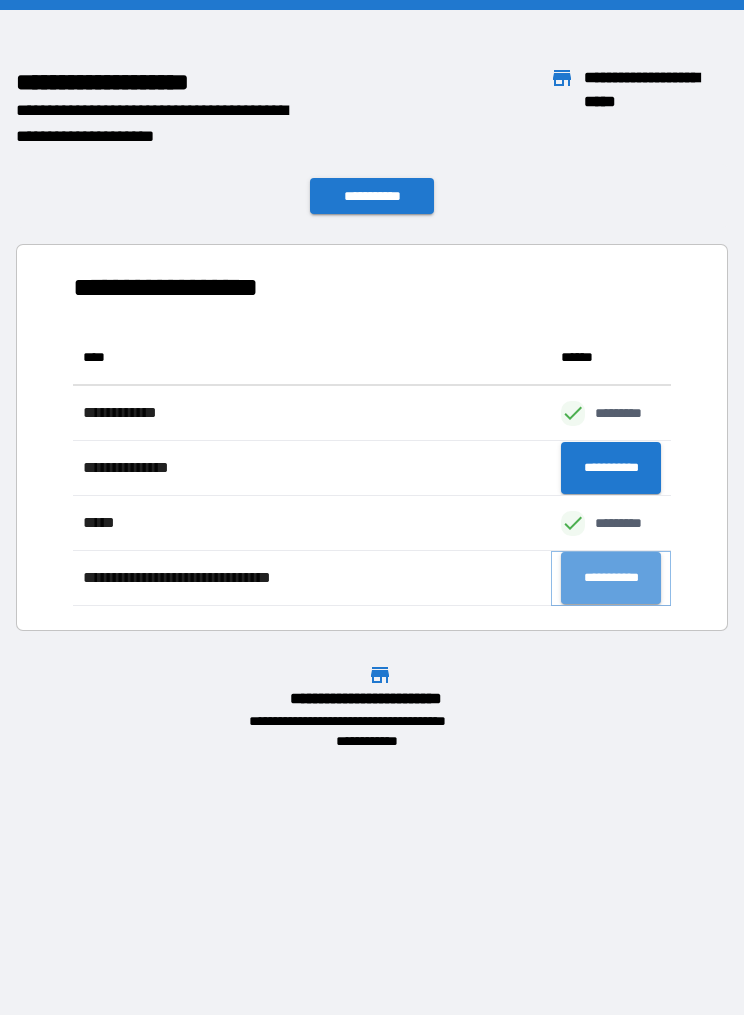 click on "**********" at bounding box center (611, 578) 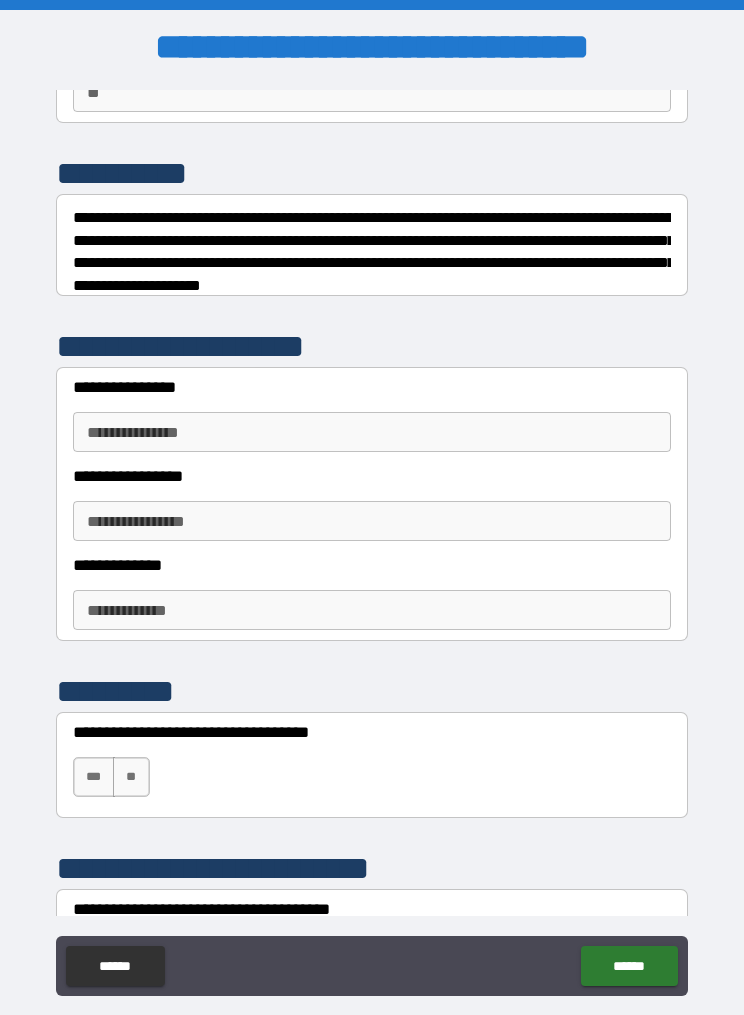 scroll, scrollTop: 177, scrollLeft: 0, axis: vertical 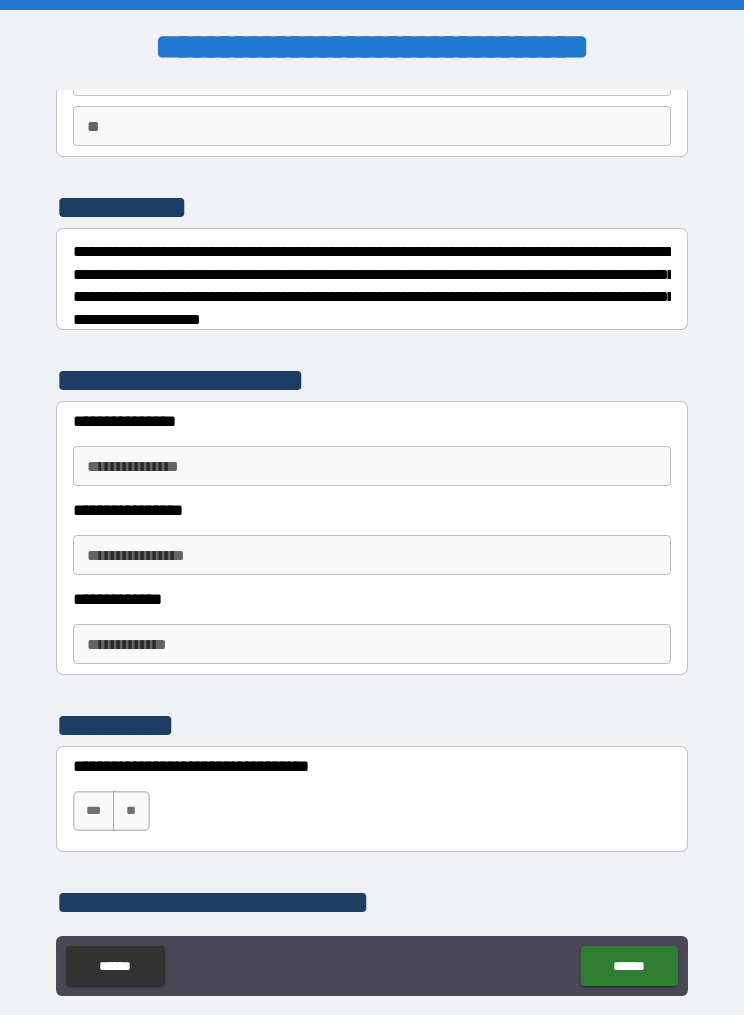 click on "**********" at bounding box center (372, 466) 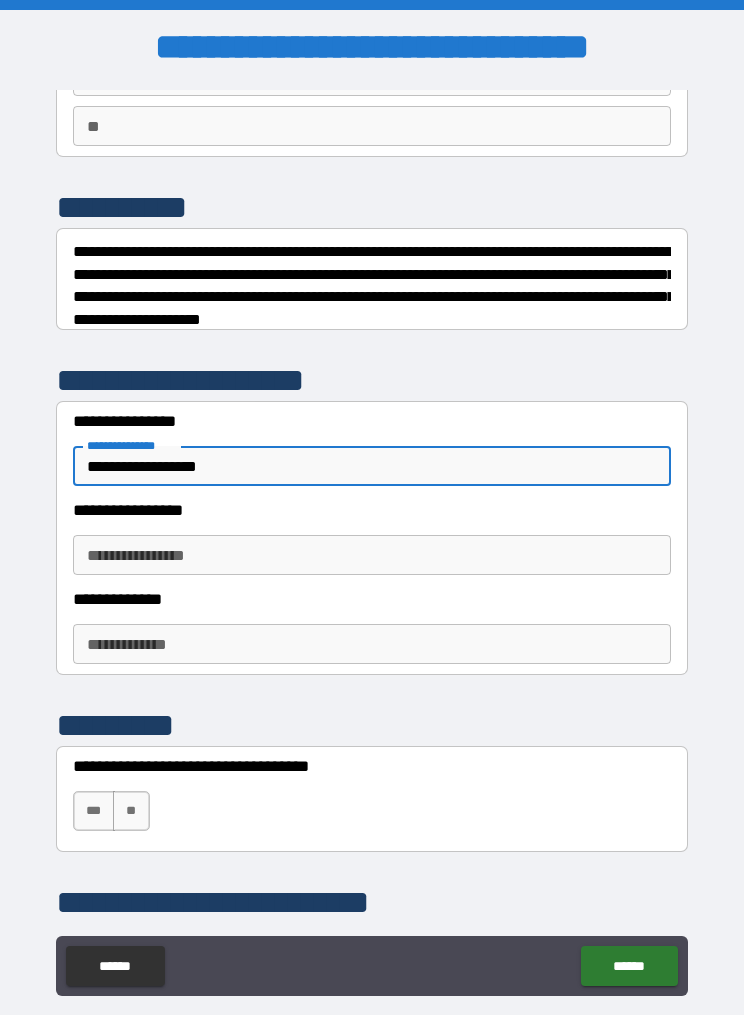type on "**********" 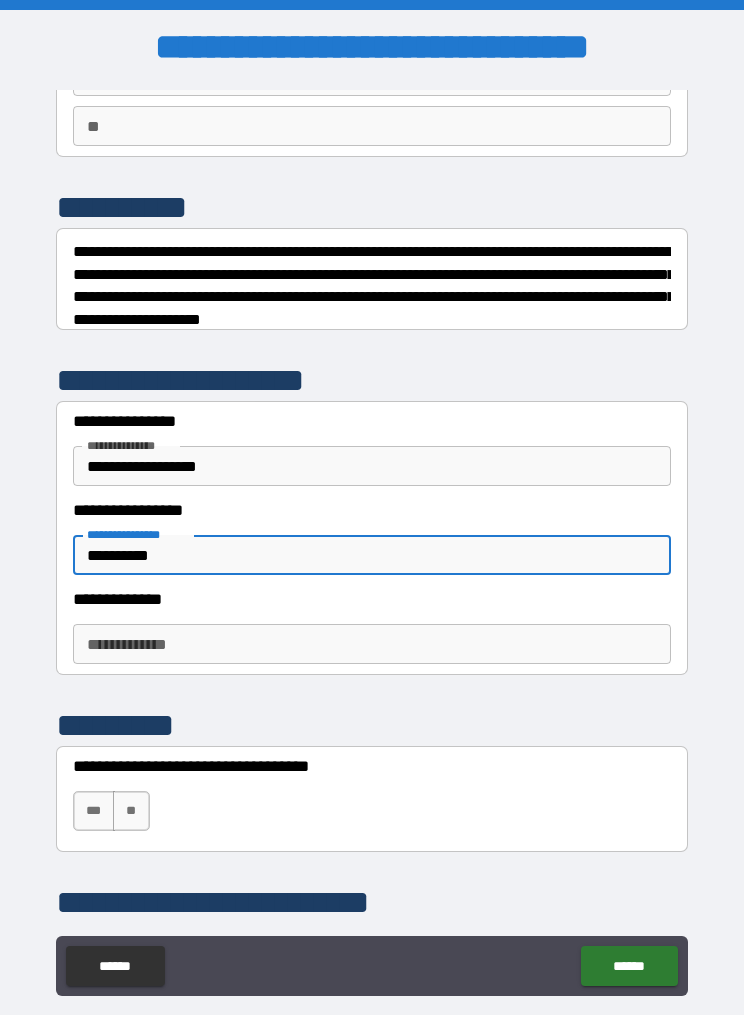 type on "**********" 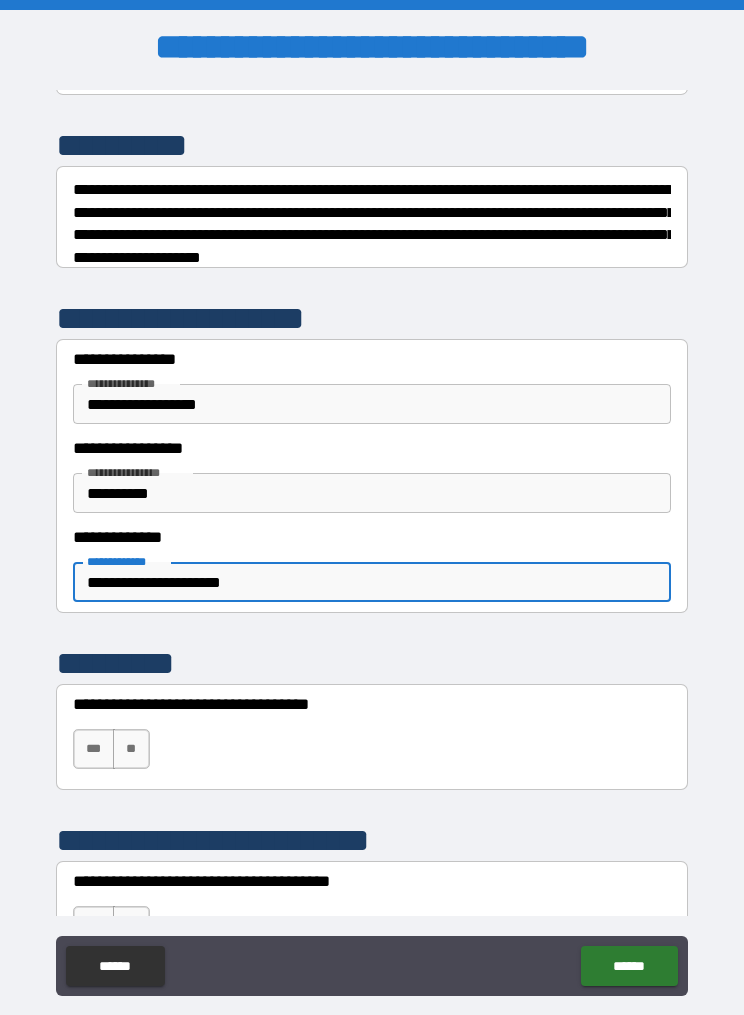 scroll, scrollTop: 392, scrollLeft: 0, axis: vertical 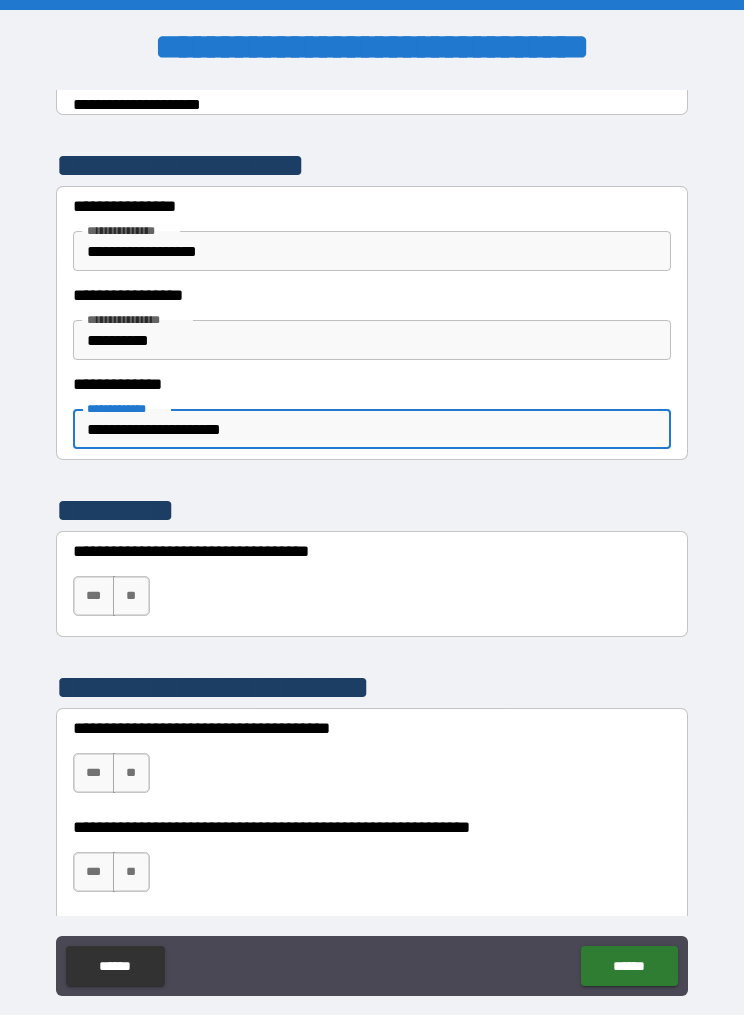 type on "**********" 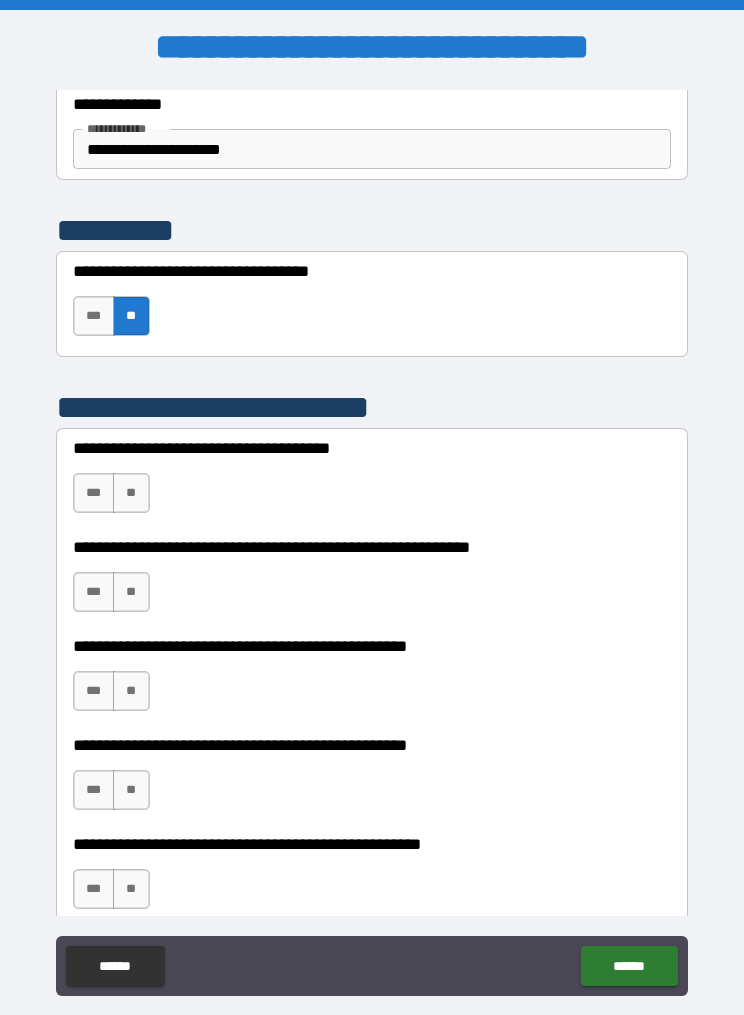 scroll, scrollTop: 686, scrollLeft: 0, axis: vertical 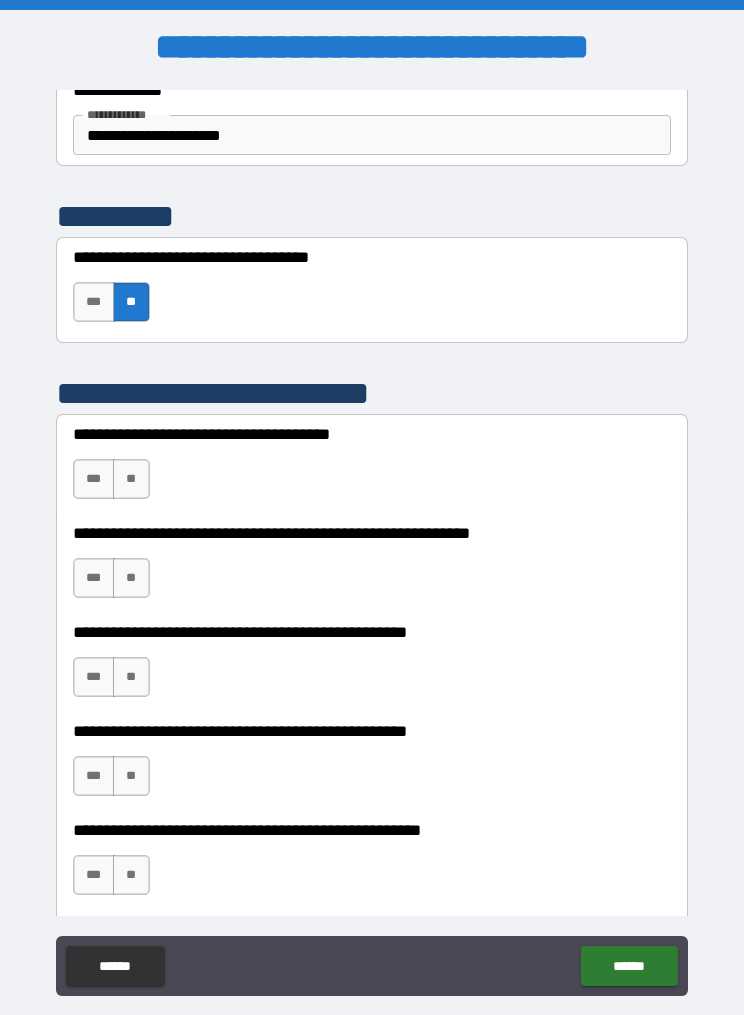 click on "**" at bounding box center [131, 578] 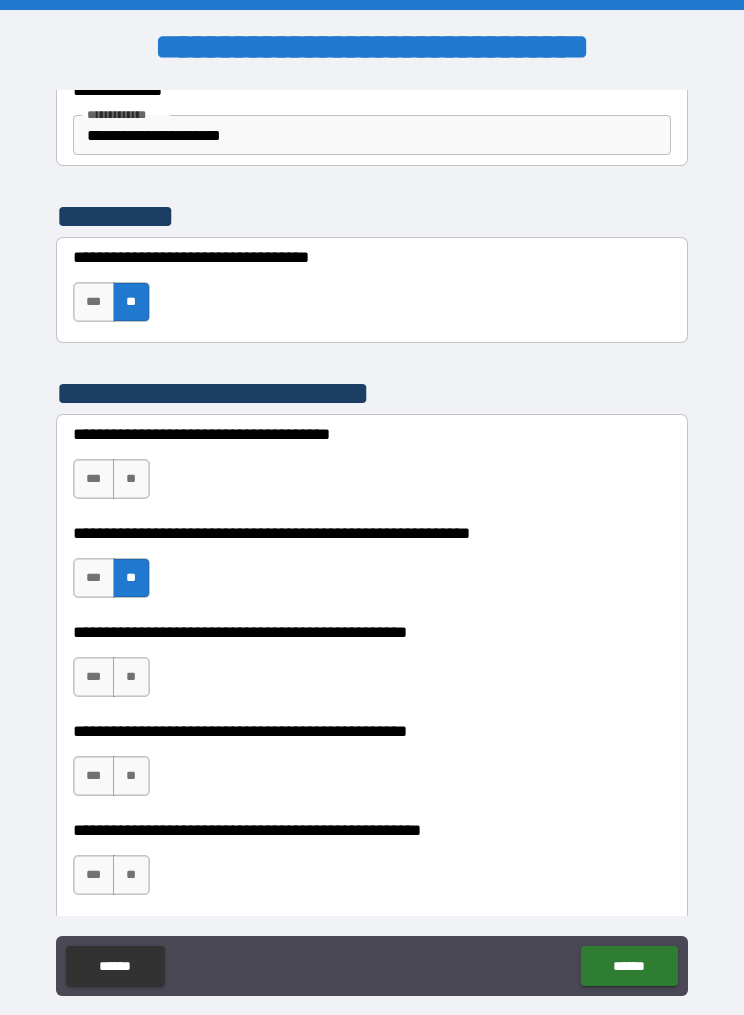 click on "**" at bounding box center (131, 479) 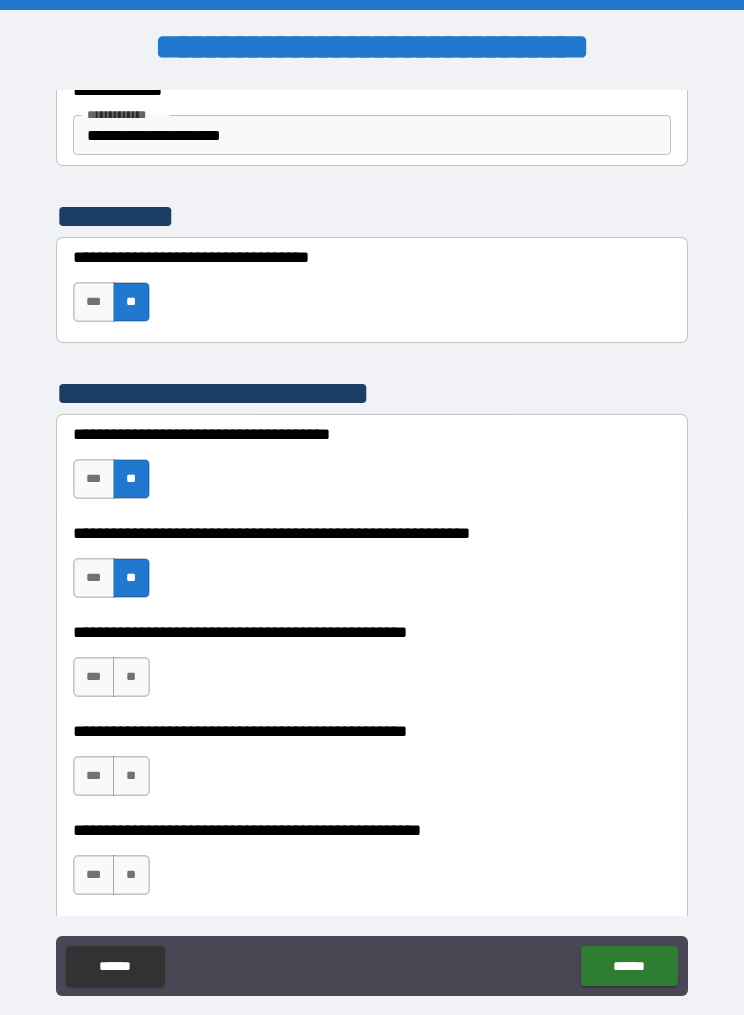 click on "**" at bounding box center [131, 677] 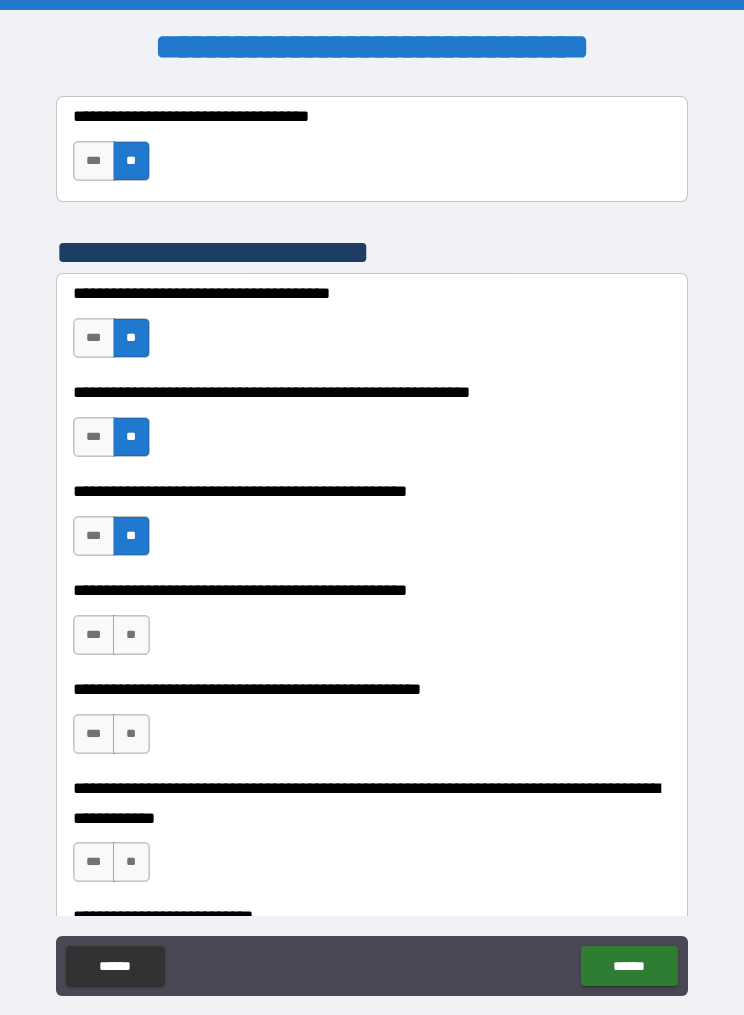 click on "**" at bounding box center (131, 635) 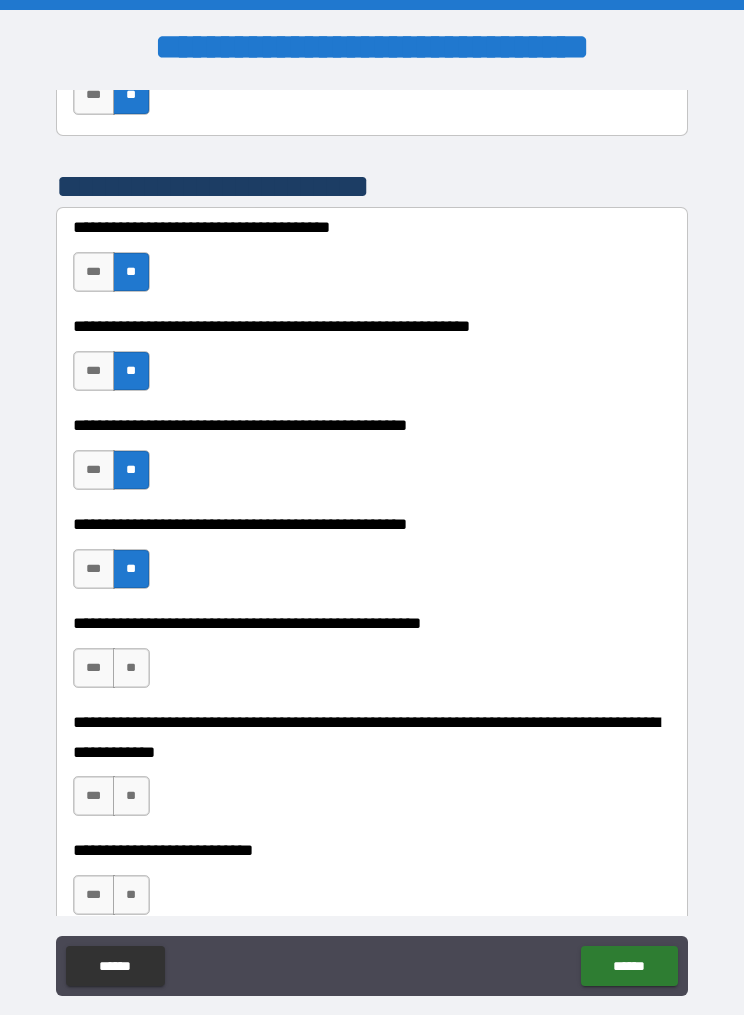 click on "**" at bounding box center [131, 668] 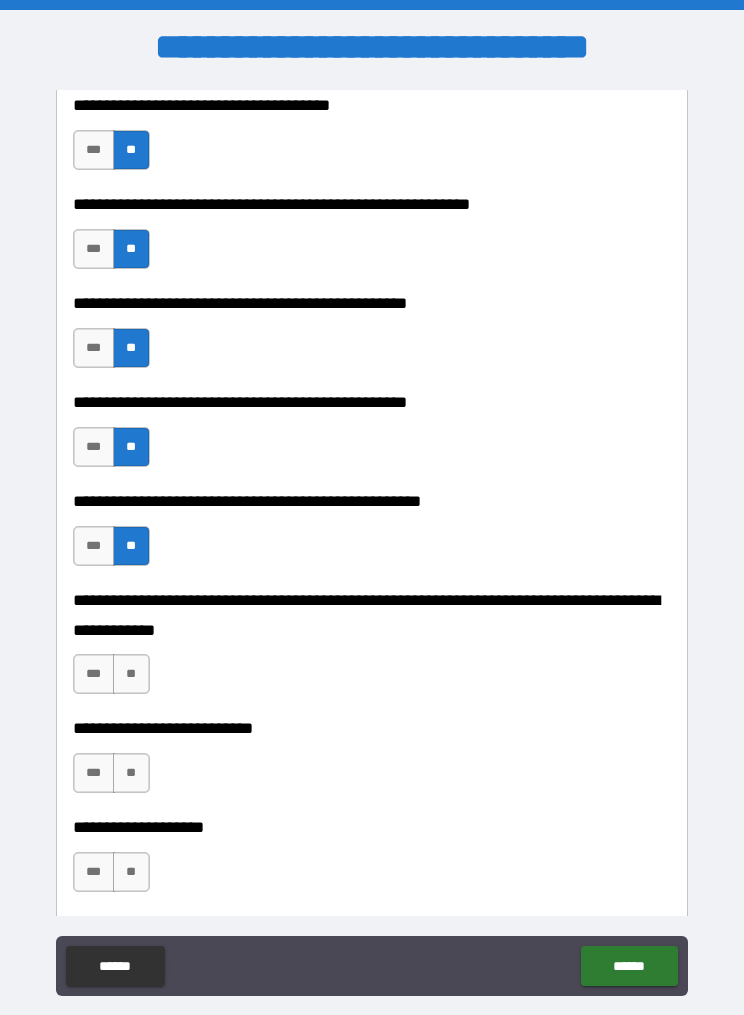 scroll, scrollTop: 1016, scrollLeft: 0, axis: vertical 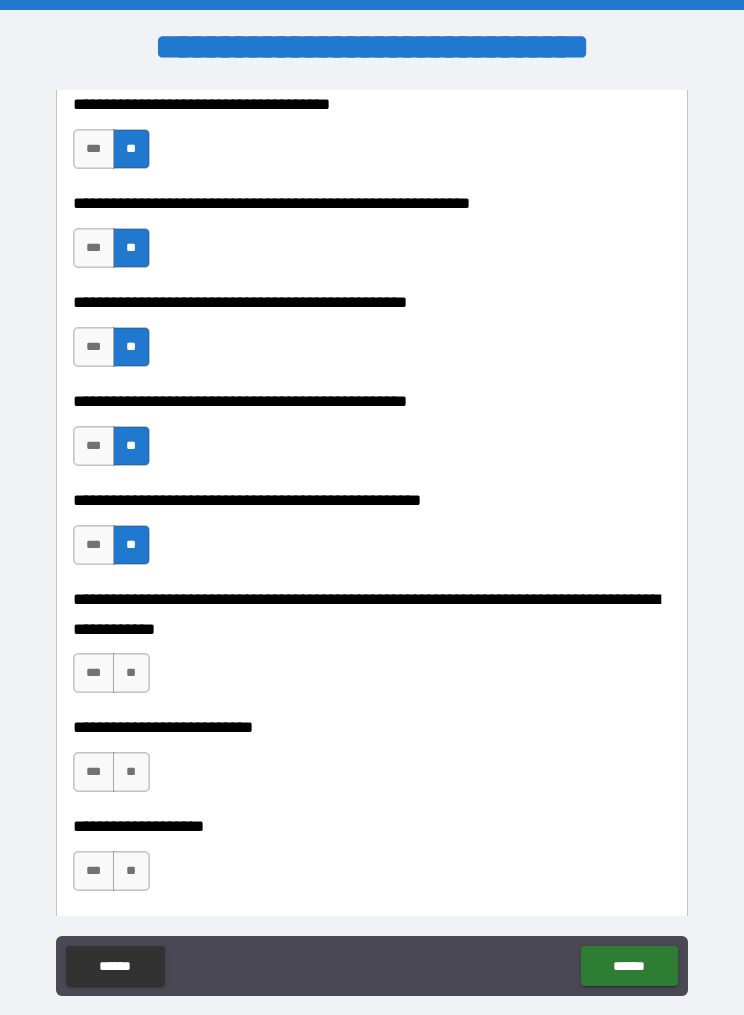 click on "**" at bounding box center (131, 673) 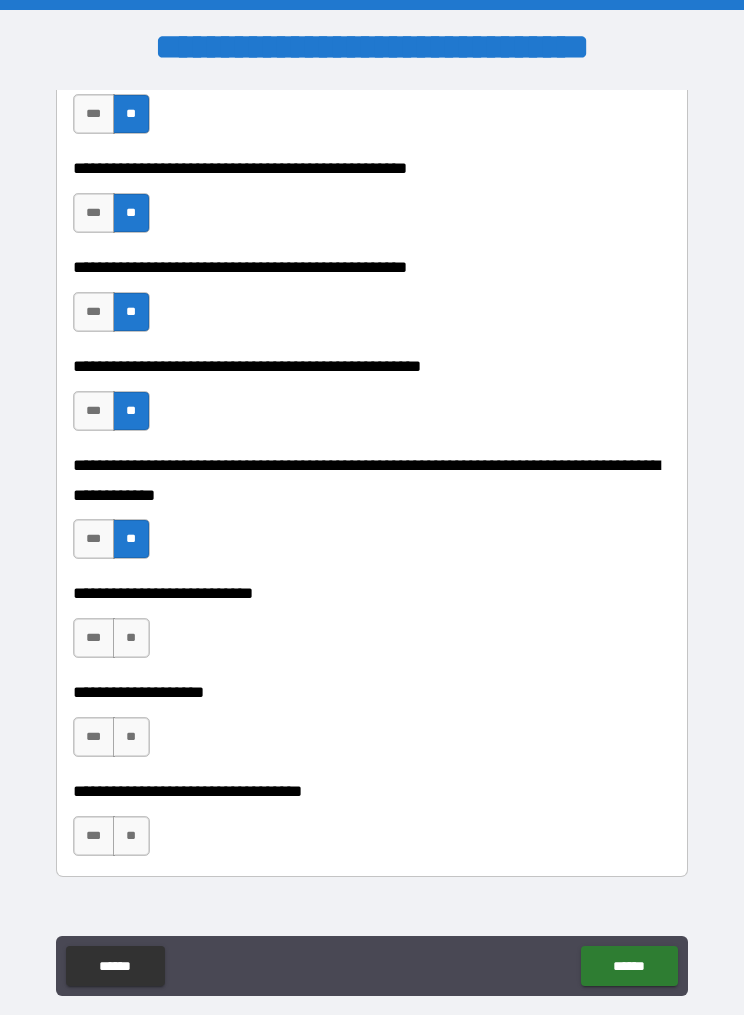click on "**" at bounding box center (131, 638) 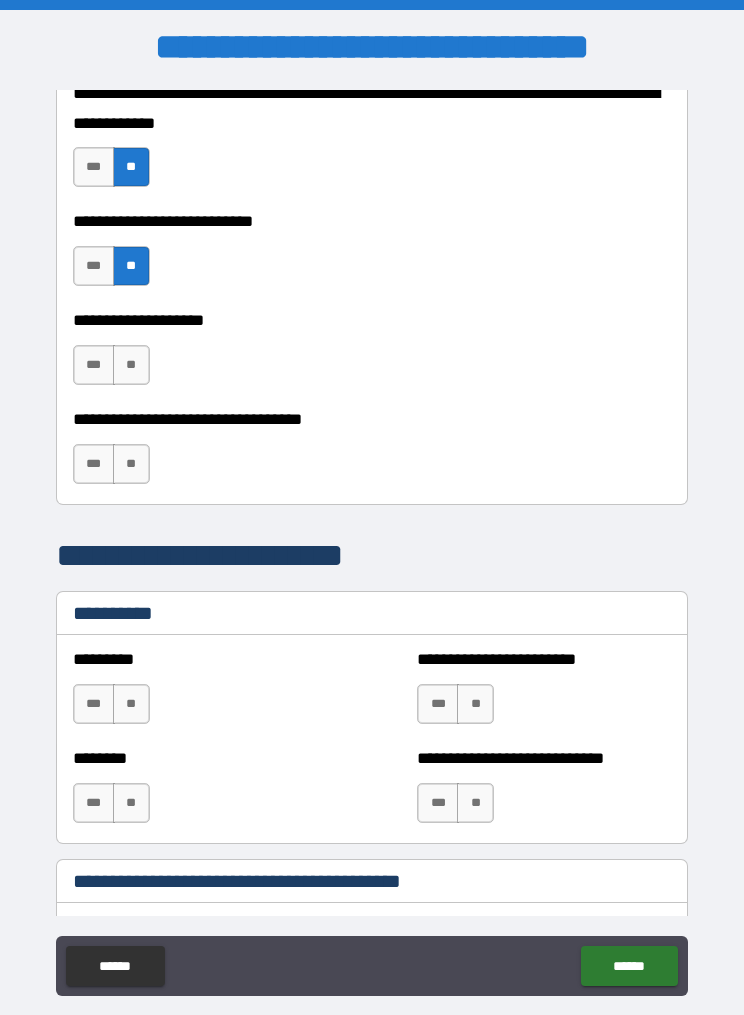 scroll, scrollTop: 1523, scrollLeft: 0, axis: vertical 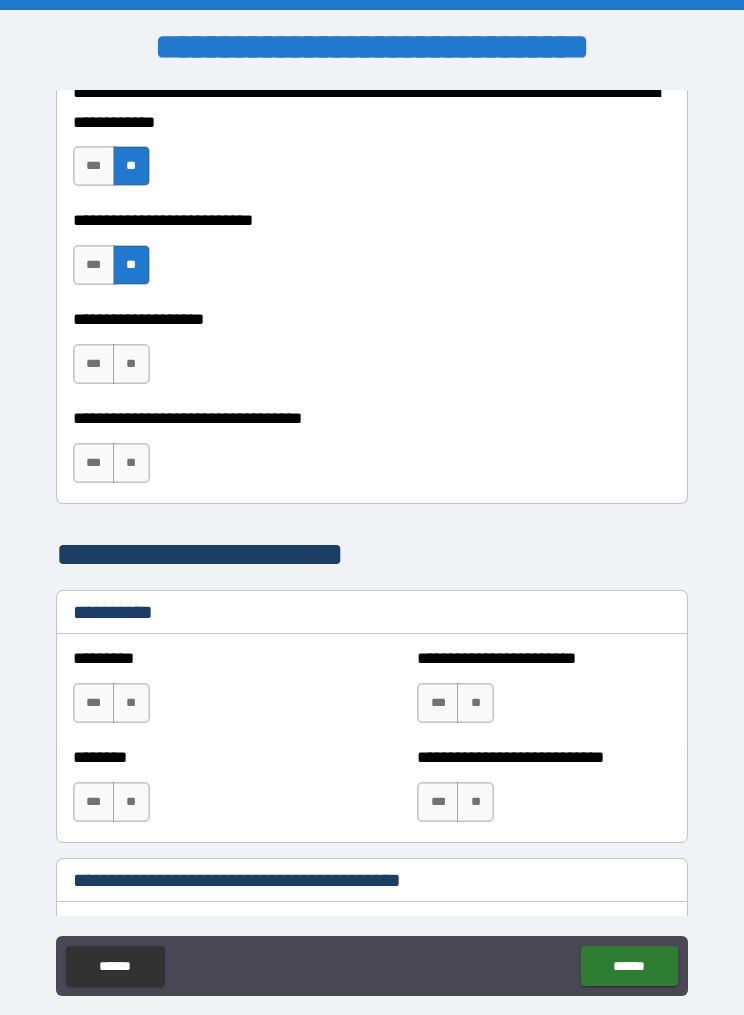 click on "**" at bounding box center (131, 364) 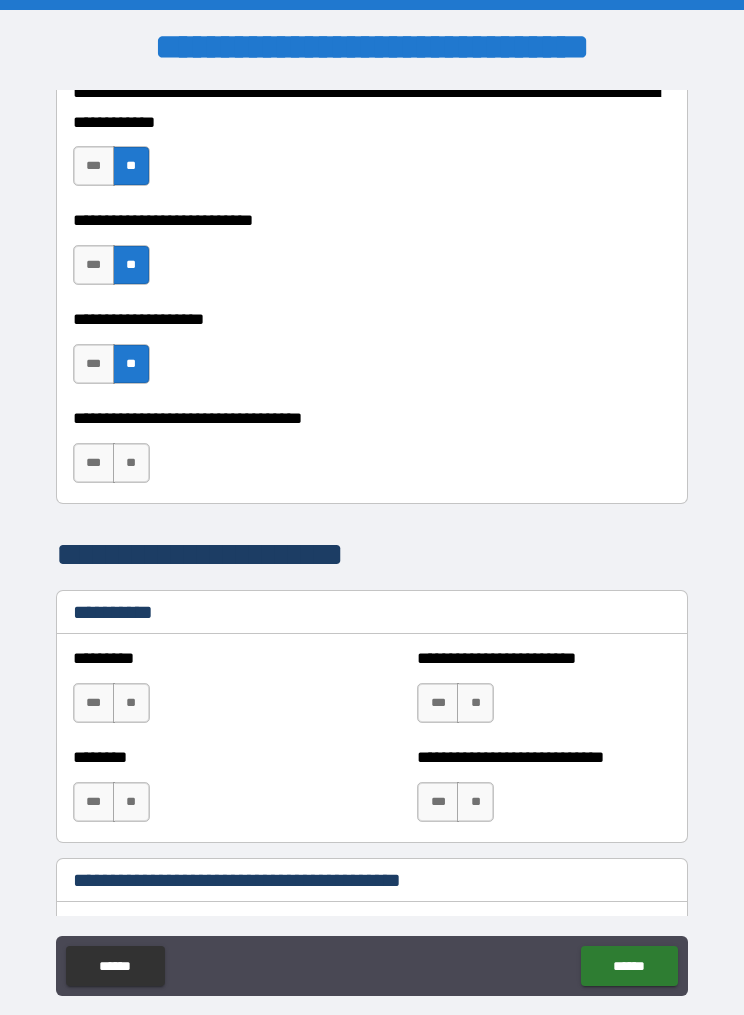 click on "**" at bounding box center (131, 463) 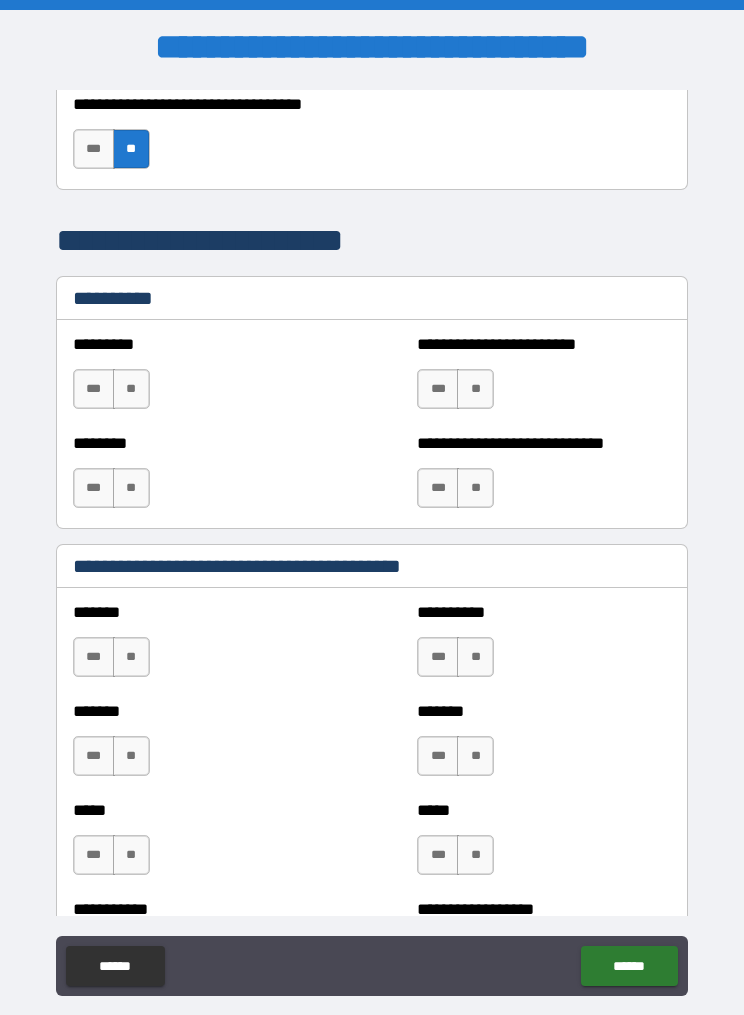 scroll, scrollTop: 1825, scrollLeft: 0, axis: vertical 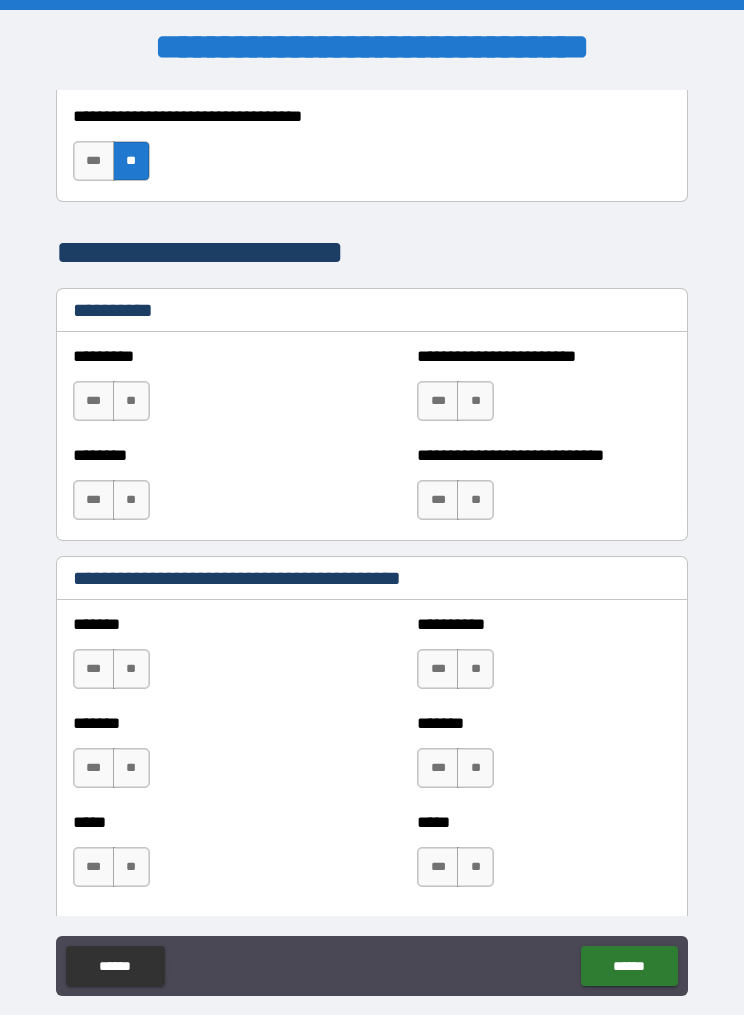 click on "**" at bounding box center (475, 401) 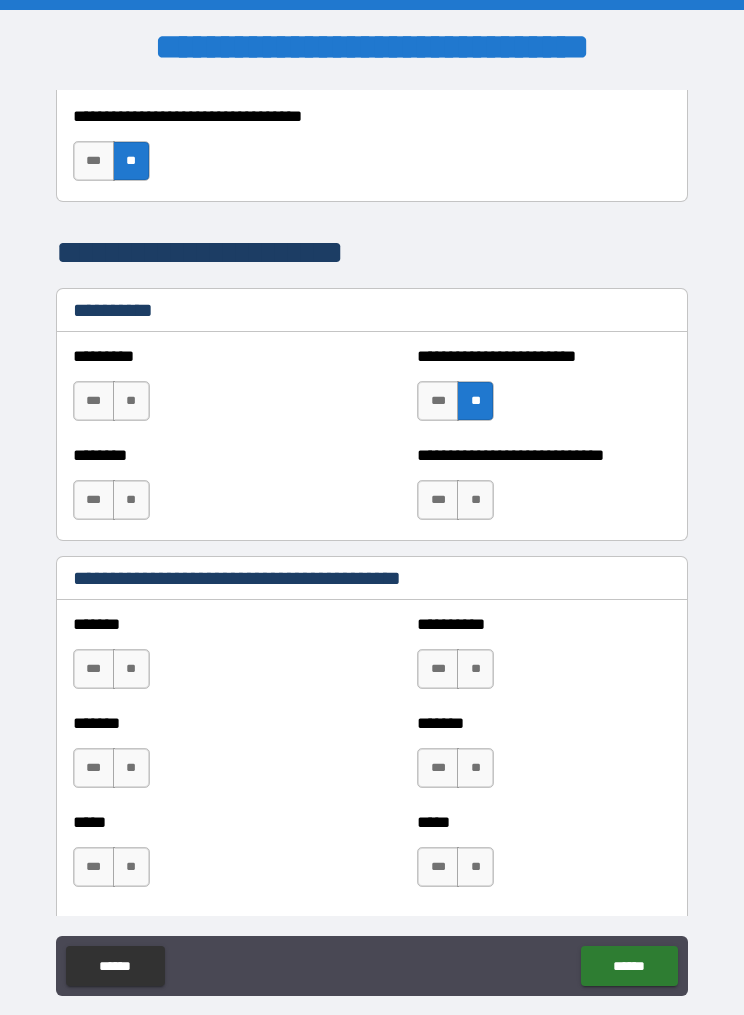 click on "**" at bounding box center (475, 500) 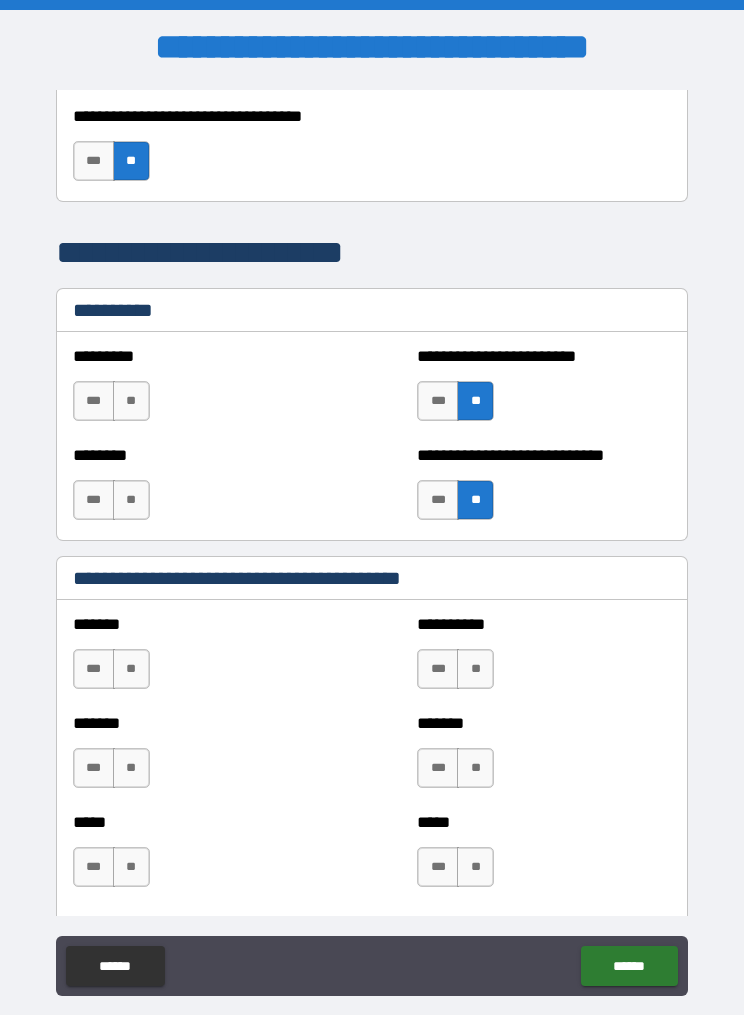 click on "**" at bounding box center [131, 500] 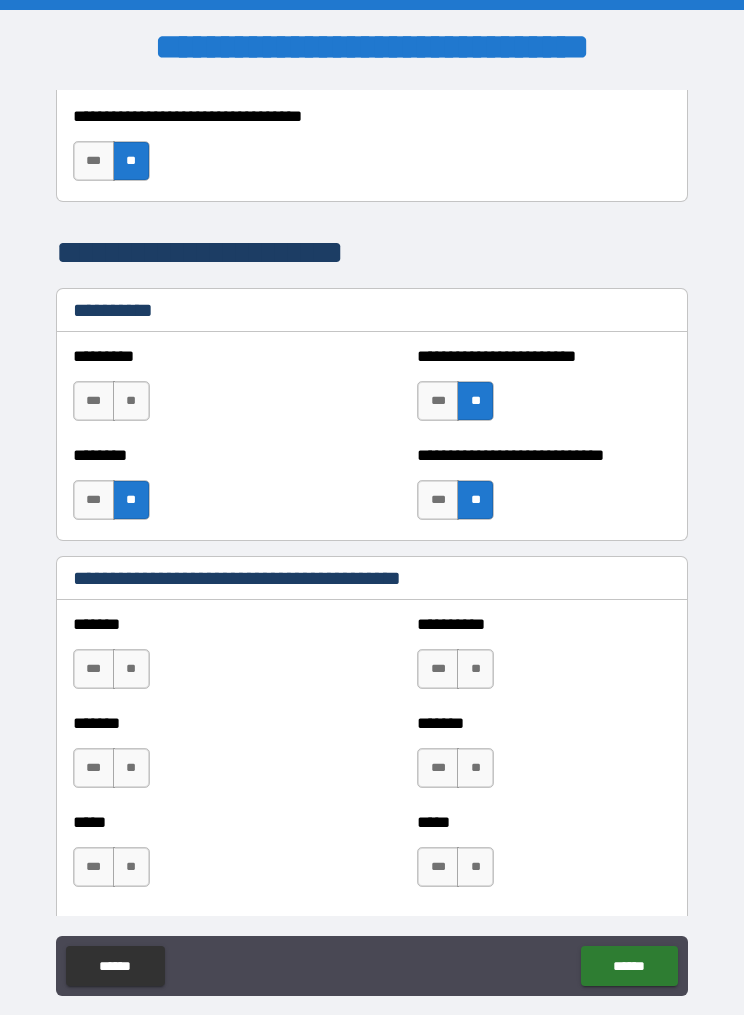 click on "**" at bounding box center (131, 401) 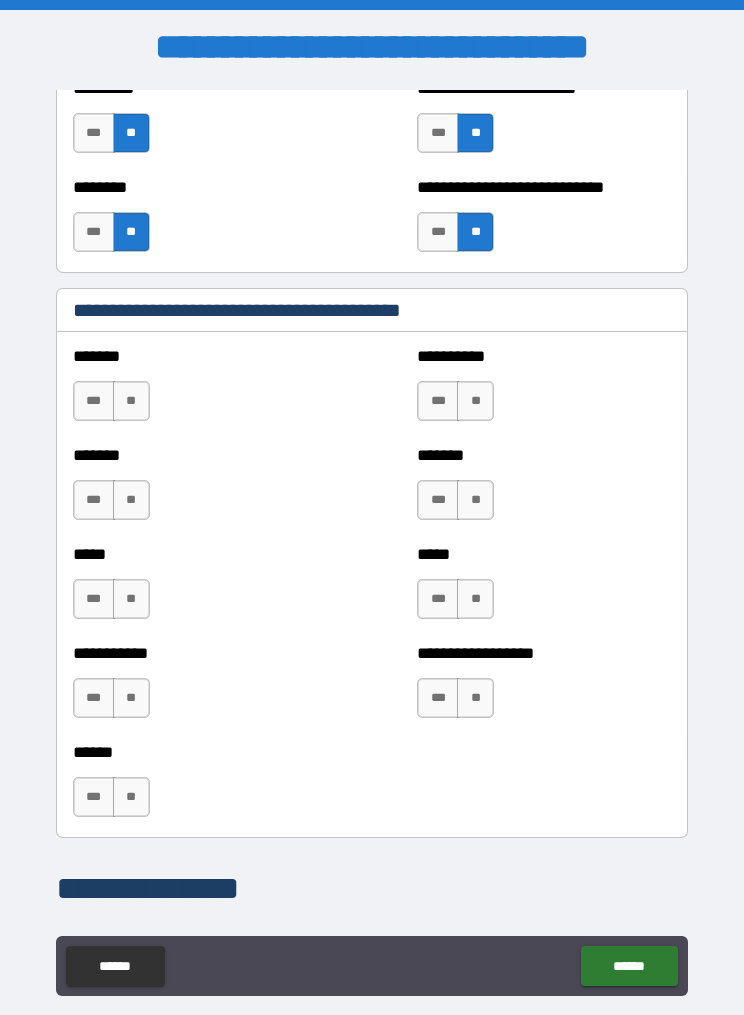 scroll, scrollTop: 2094, scrollLeft: 0, axis: vertical 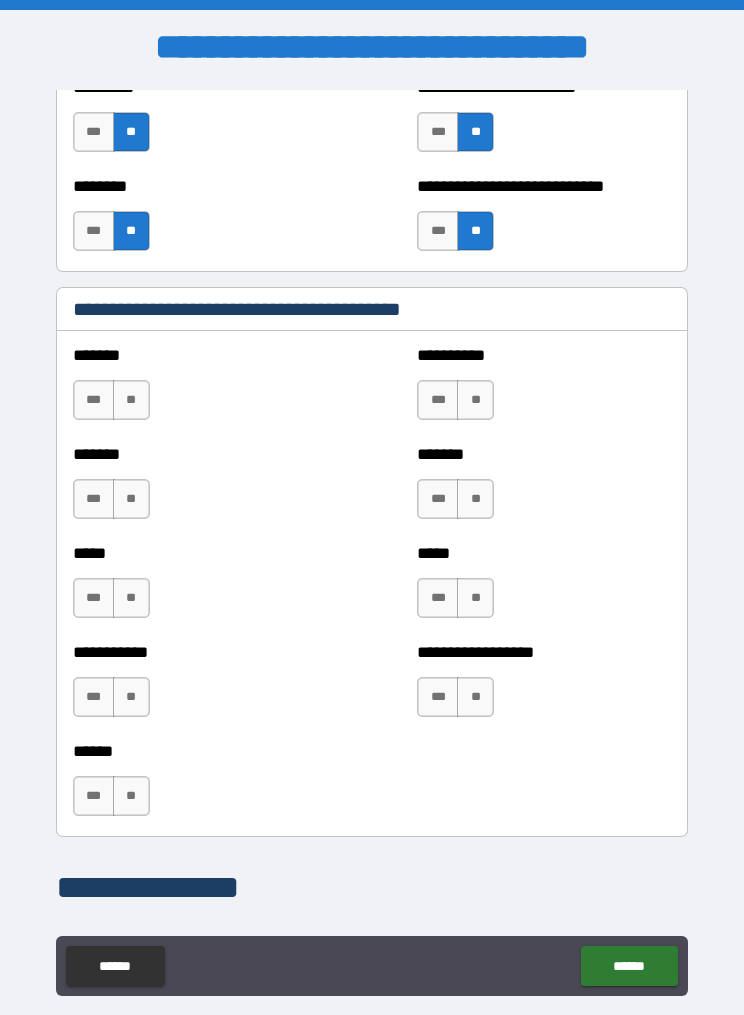 click on "**" at bounding box center [475, 400] 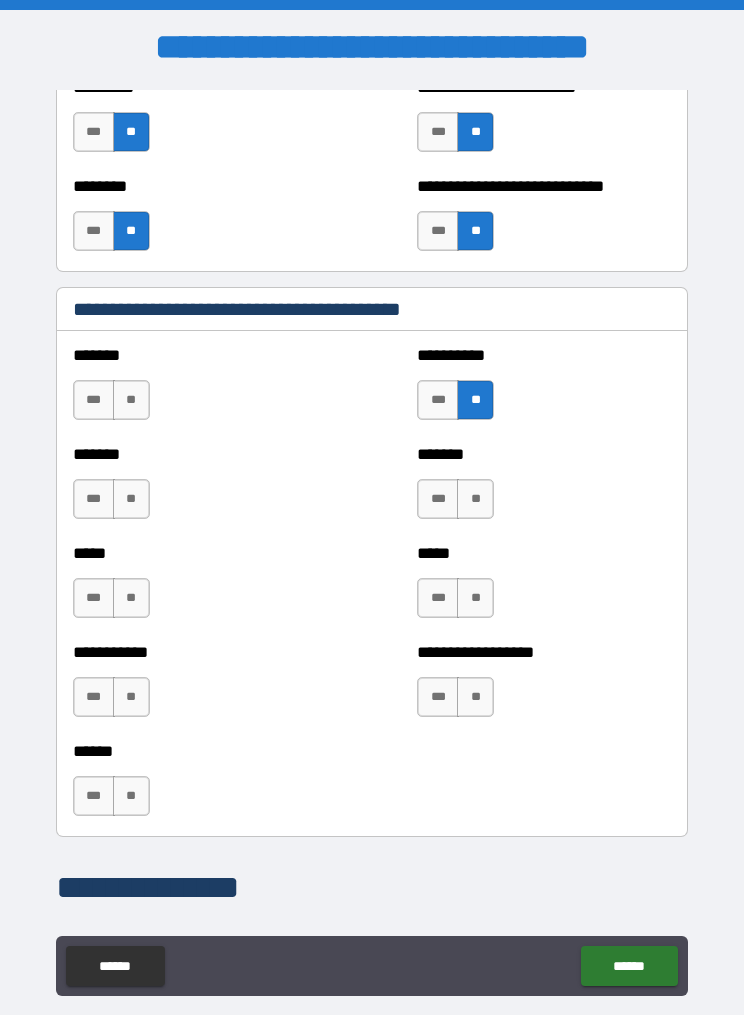 click on "**" at bounding box center [475, 499] 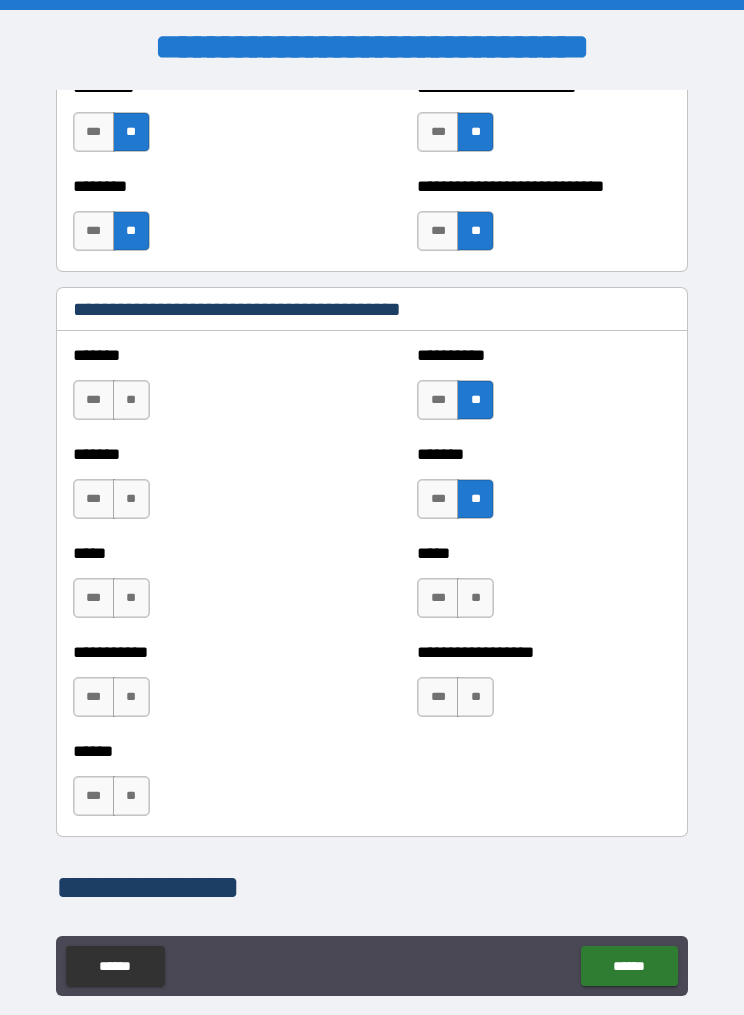 click on "**" at bounding box center (475, 598) 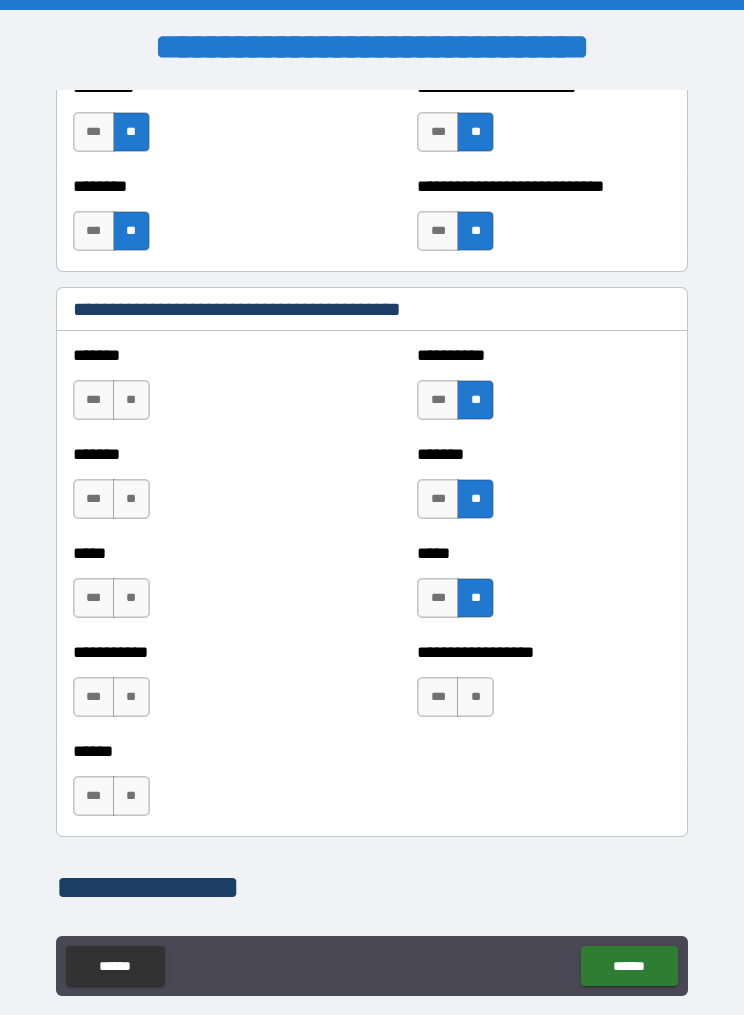 click on "**" at bounding box center [475, 697] 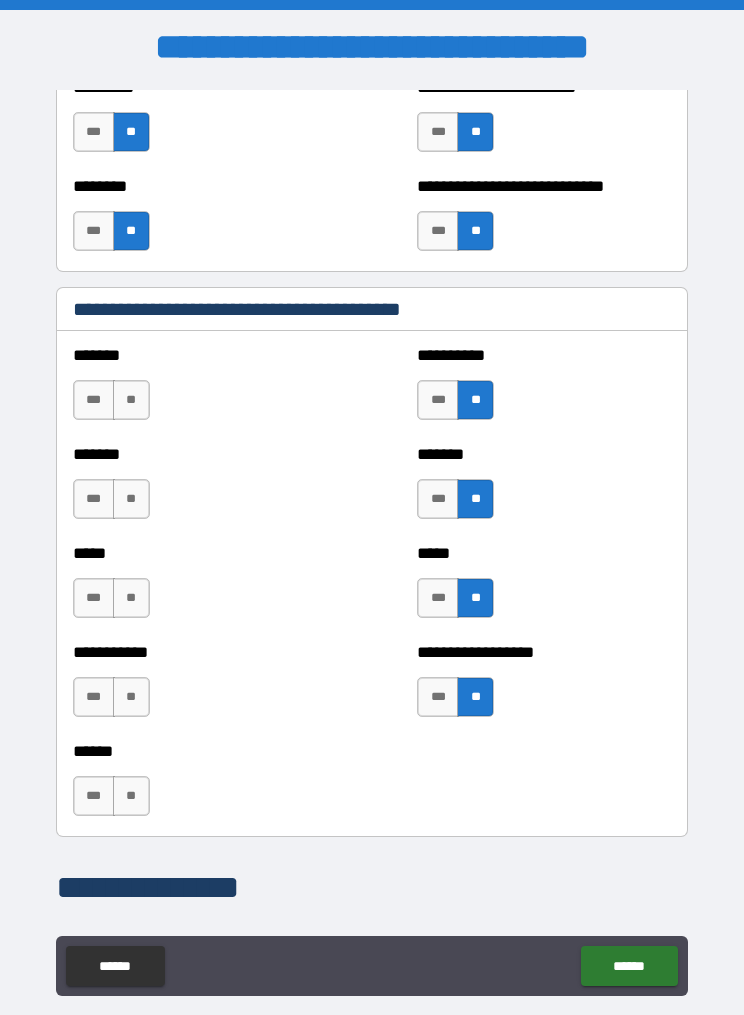 click on "**" at bounding box center [131, 697] 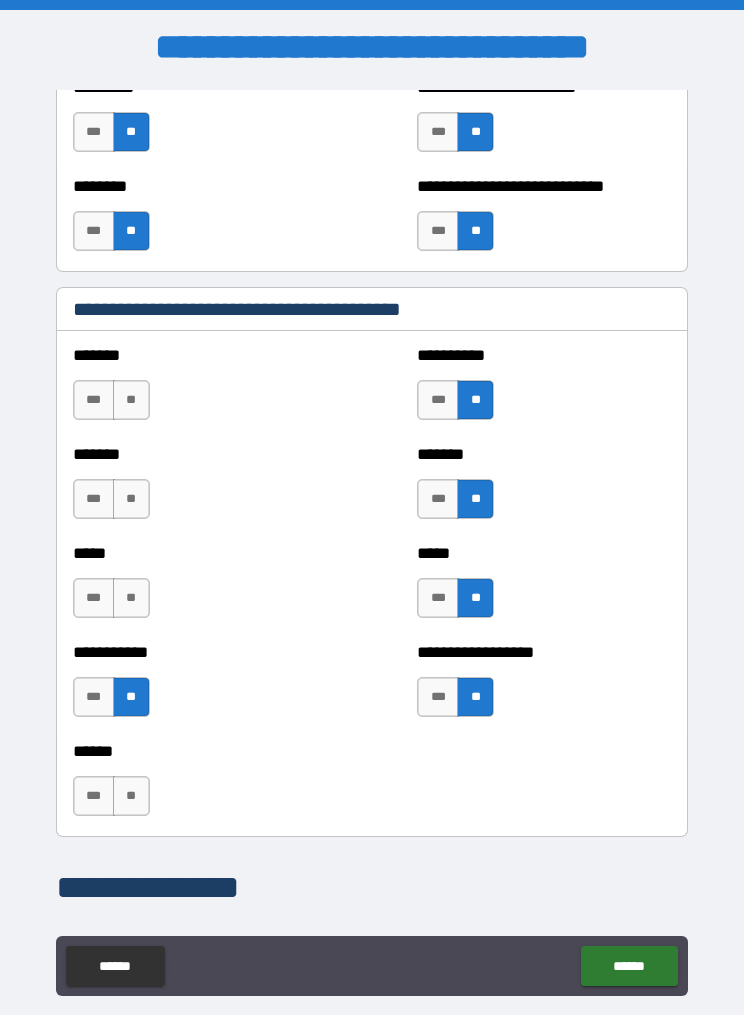 click on "**" at bounding box center [131, 796] 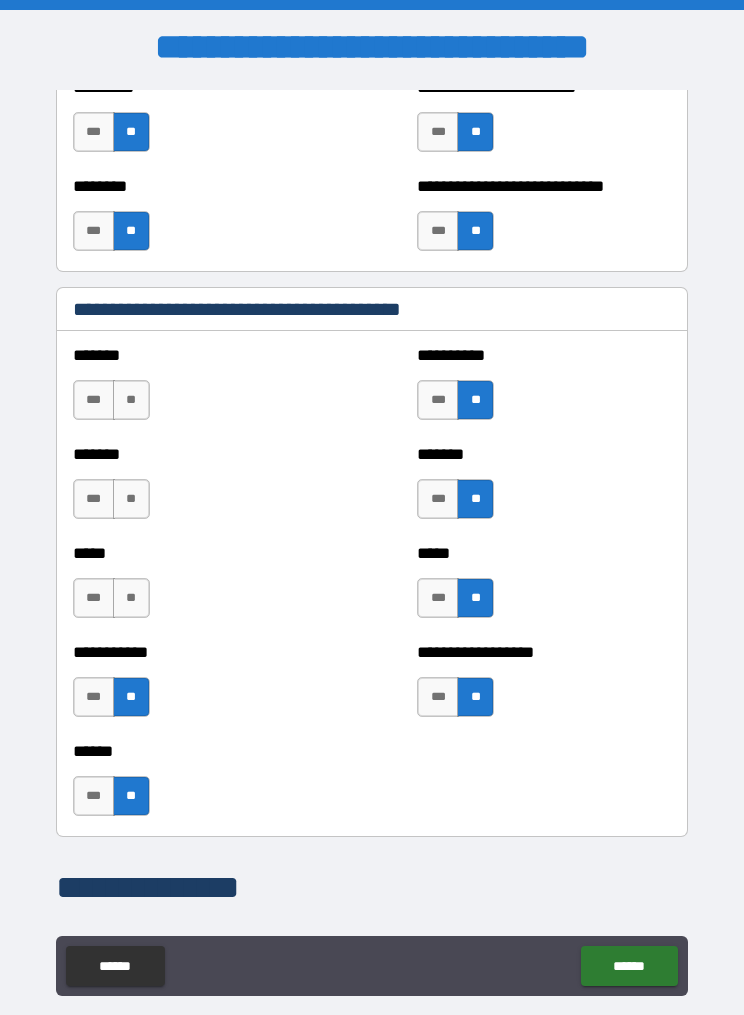 click on "**" at bounding box center (131, 598) 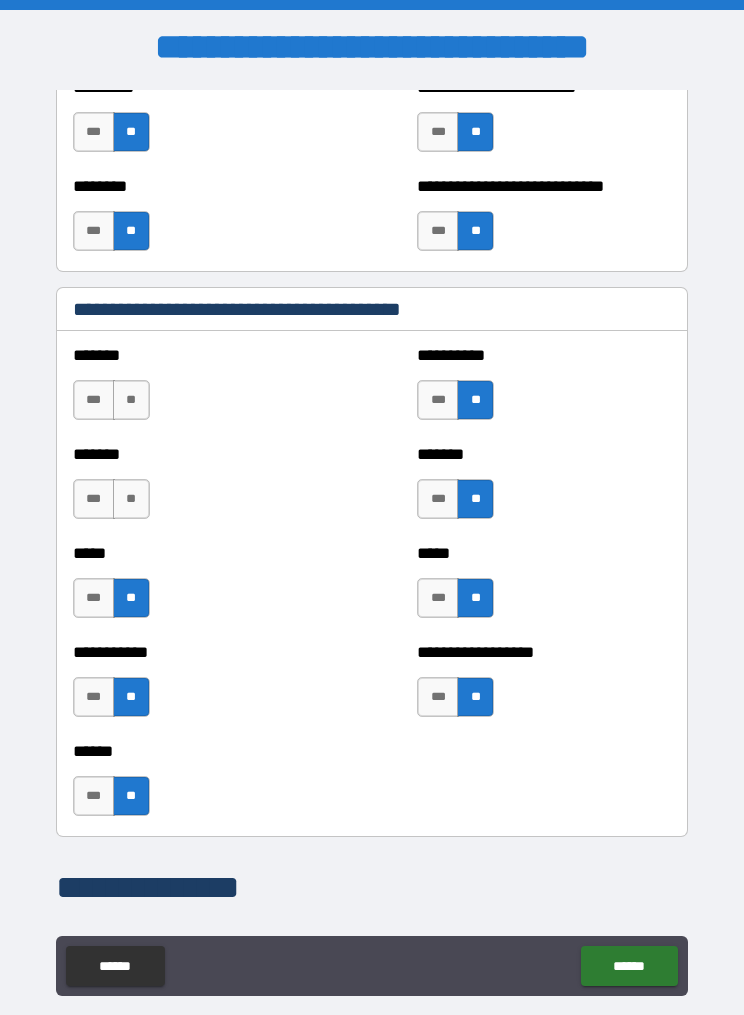 click on "**" at bounding box center [131, 499] 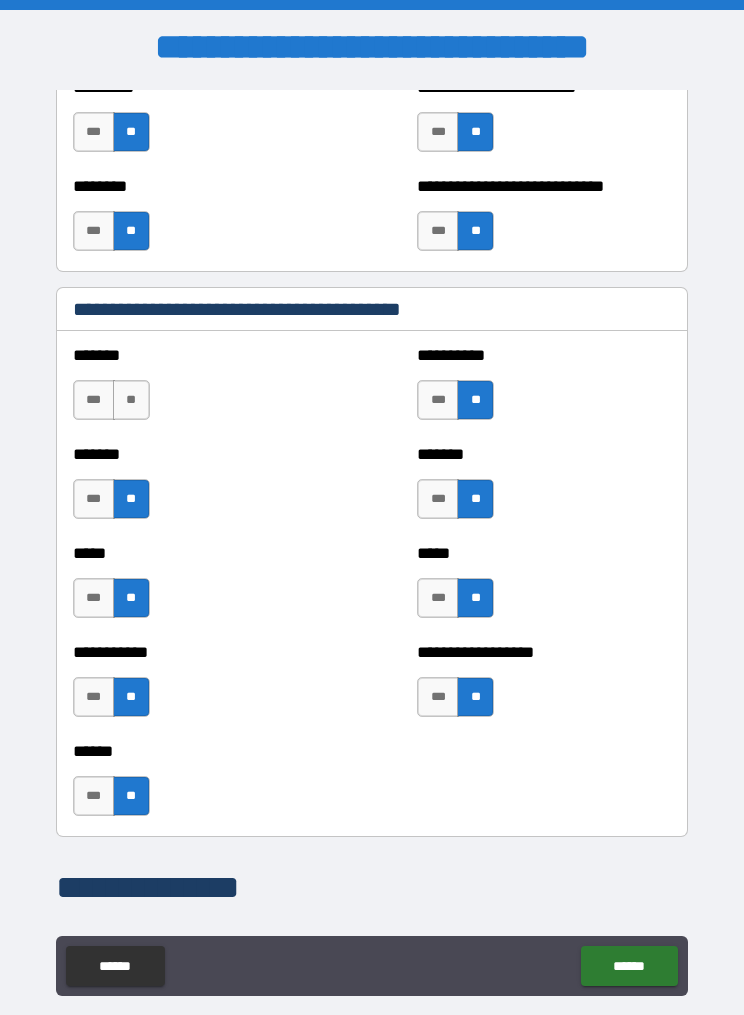 click on "**" at bounding box center [131, 400] 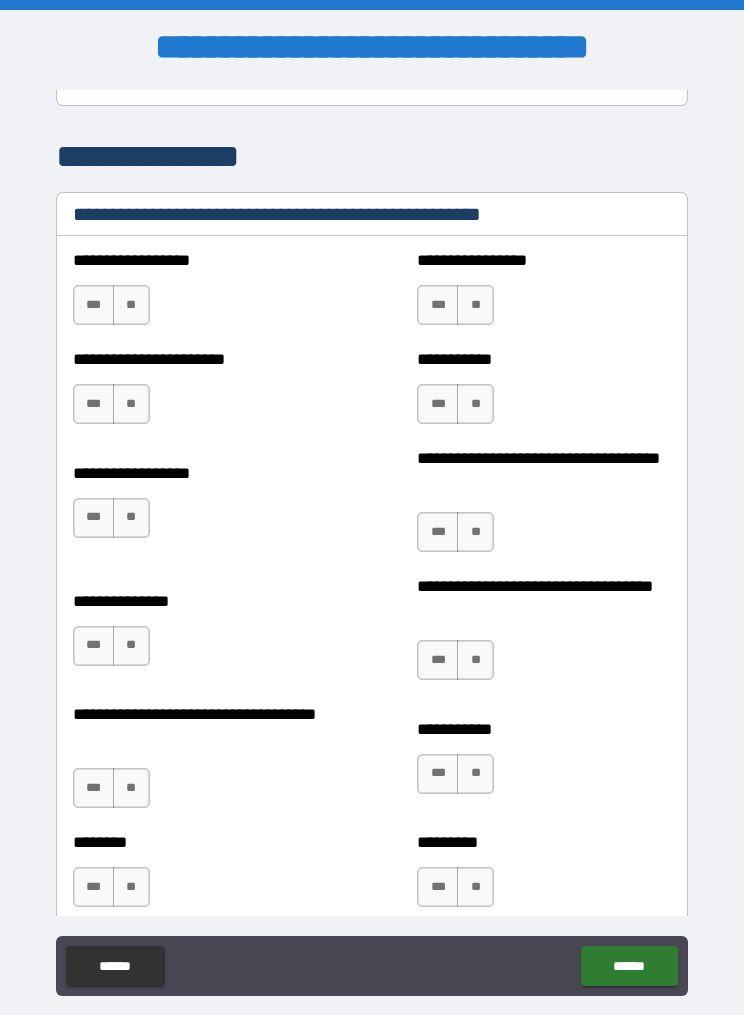 scroll, scrollTop: 2827, scrollLeft: 0, axis: vertical 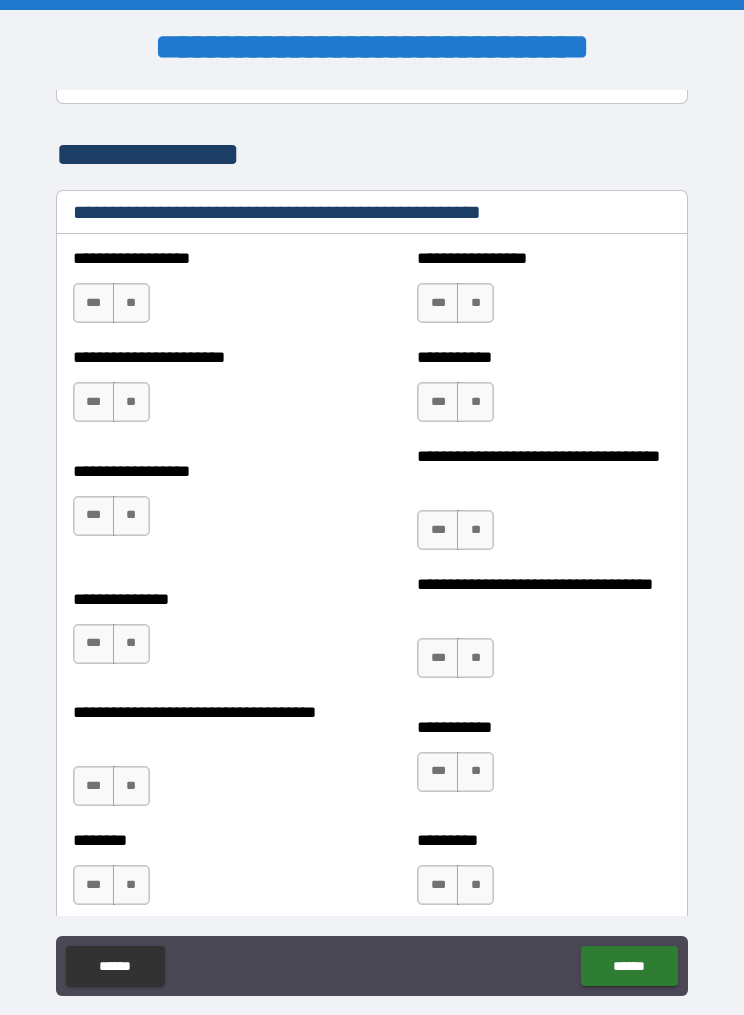 click on "***" at bounding box center (94, 303) 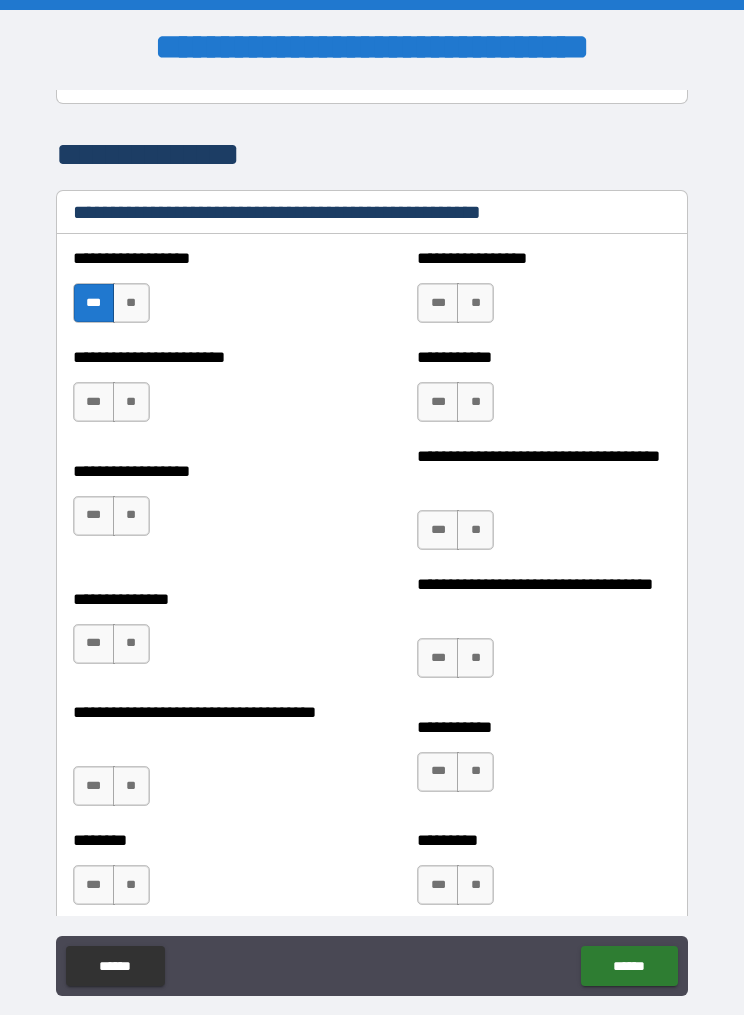click on "**" at bounding box center (131, 303) 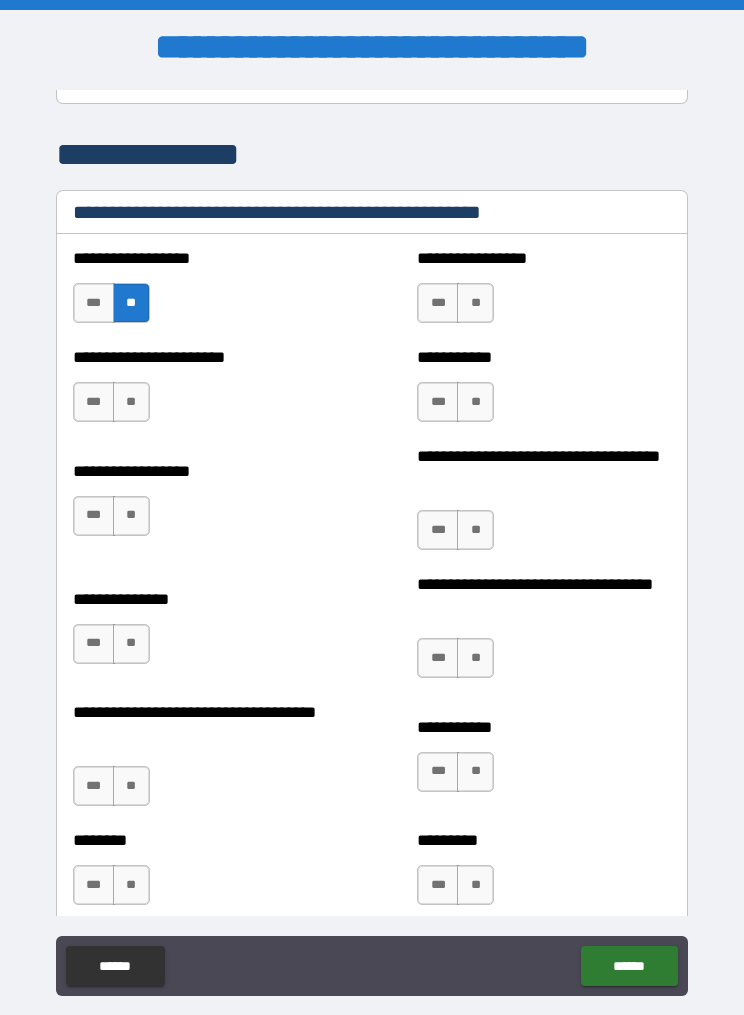 click on "**" at bounding box center (131, 402) 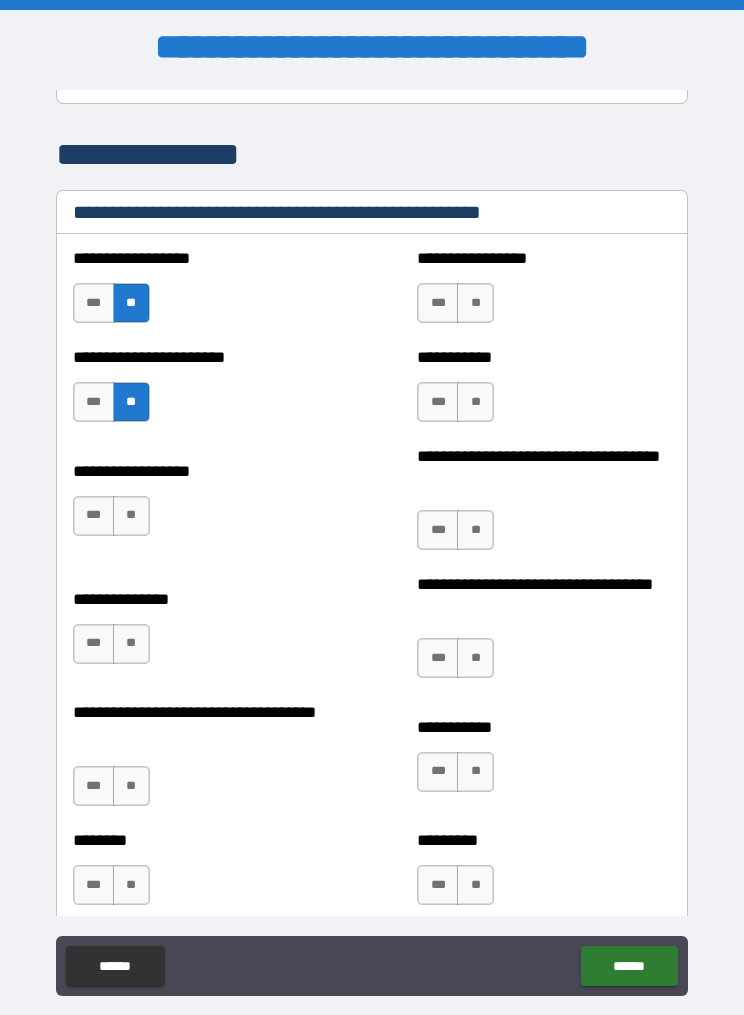 click on "**" at bounding box center [475, 303] 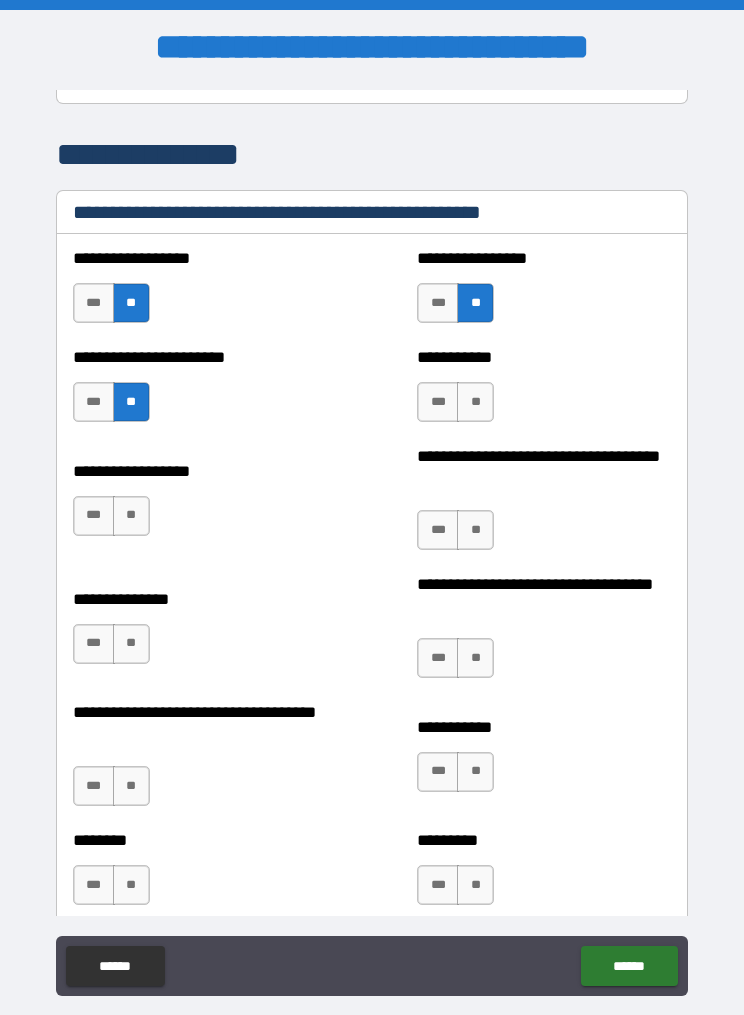 click on "**" at bounding box center (475, 402) 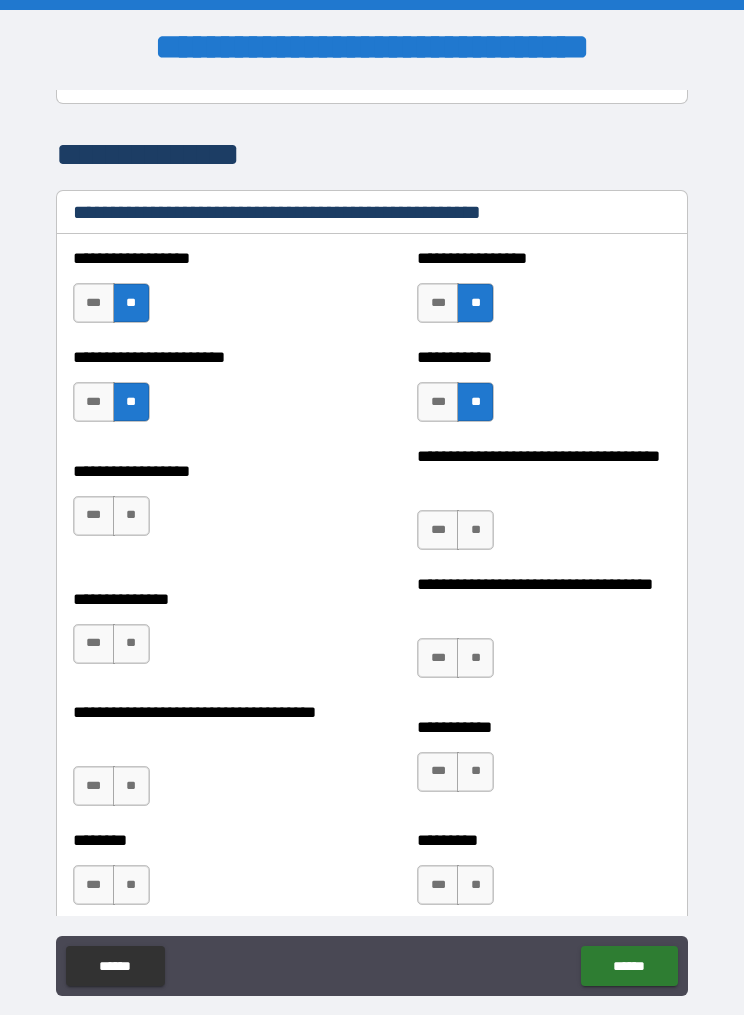 click on "**" at bounding box center (475, 530) 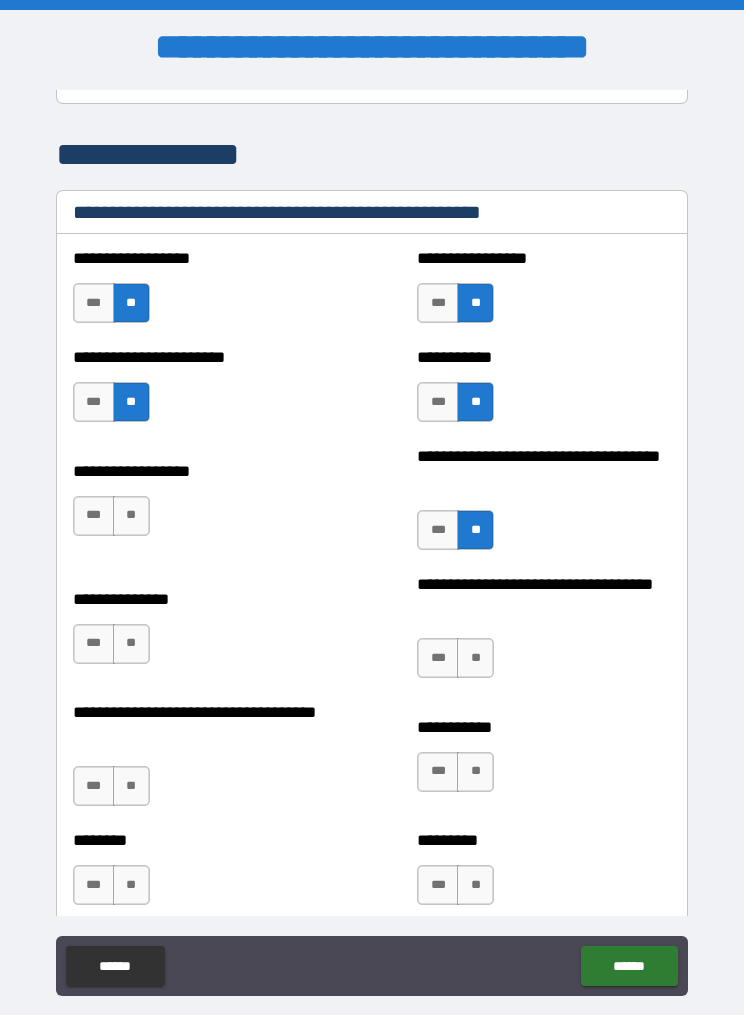 click on "**" at bounding box center [131, 516] 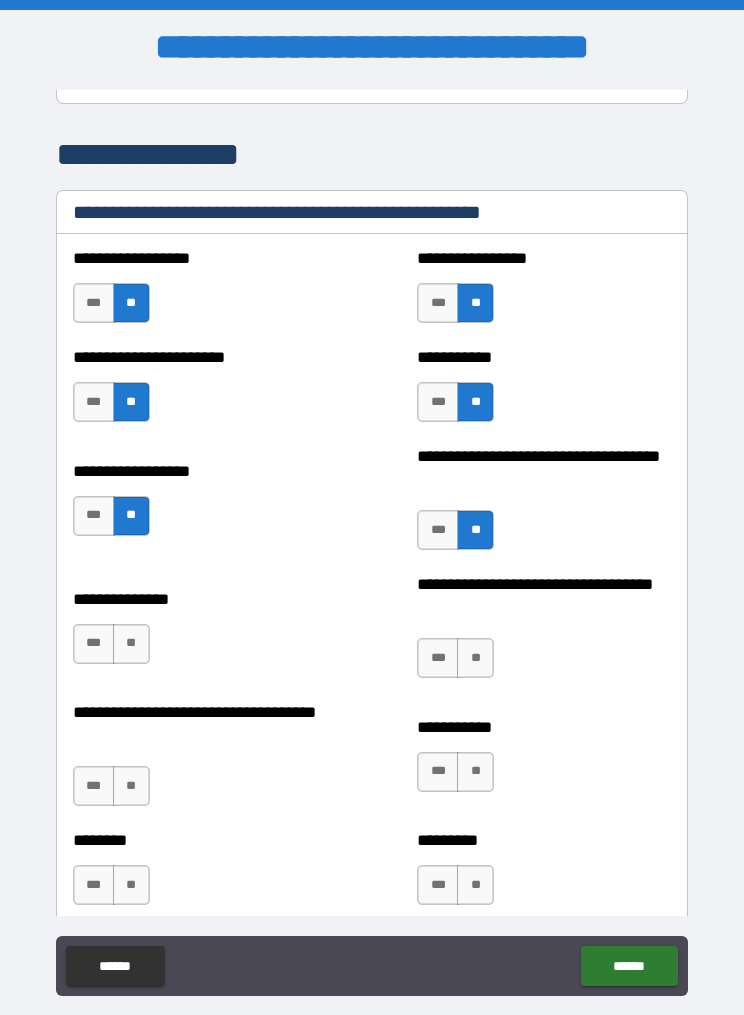 click on "**" at bounding box center [131, 644] 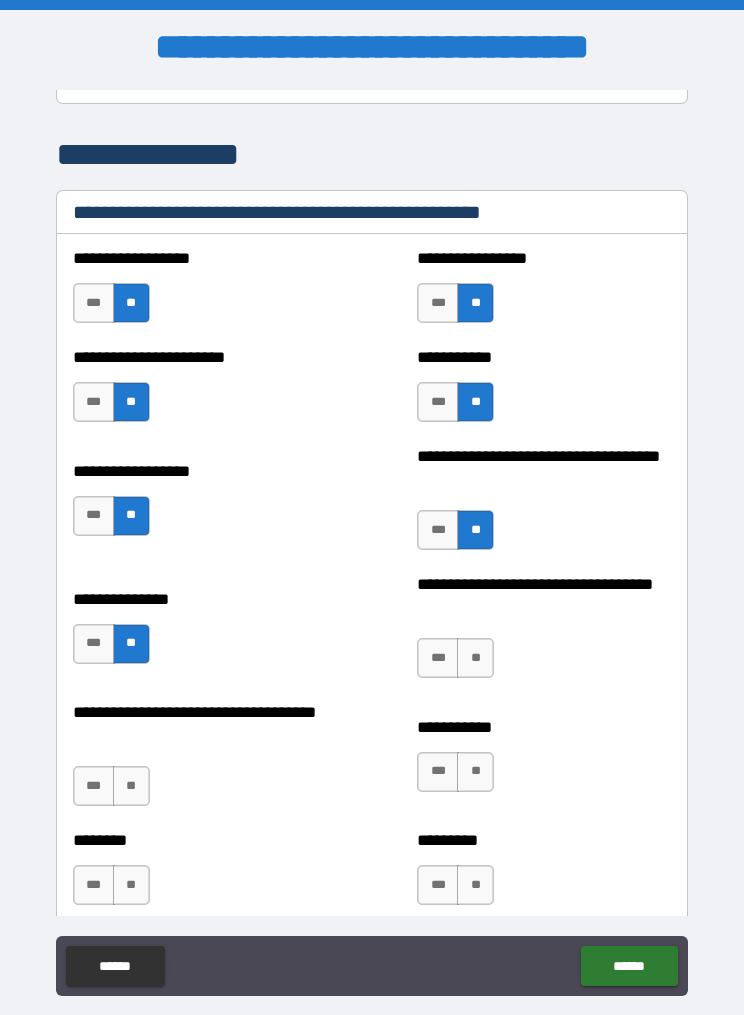 click on "**" at bounding box center [475, 658] 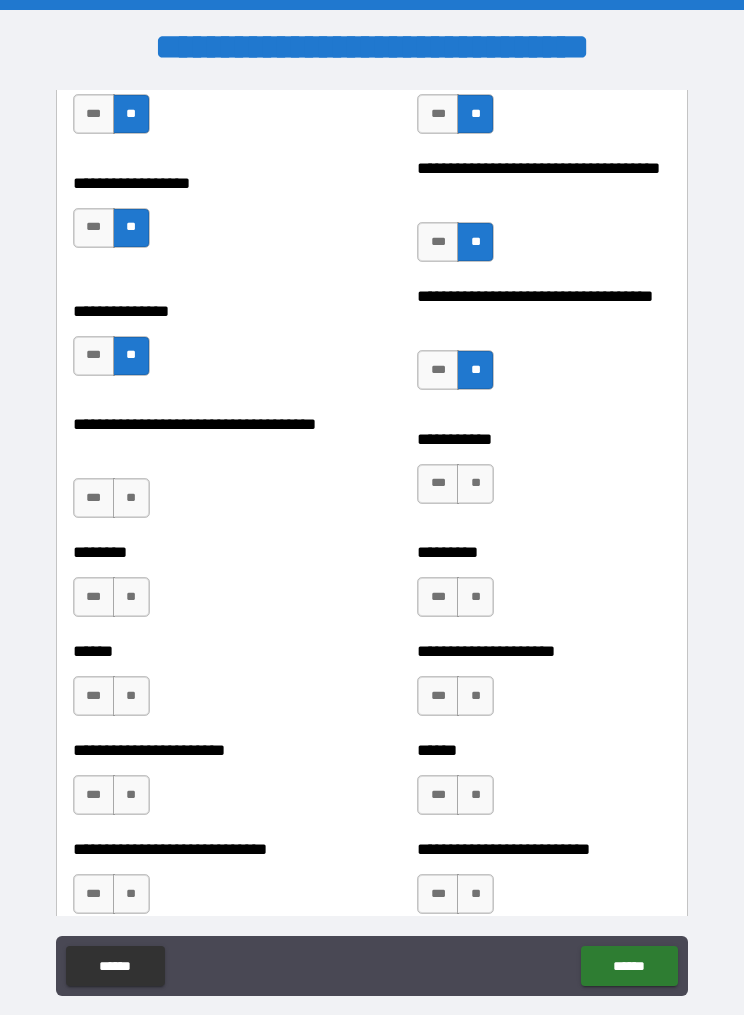 scroll, scrollTop: 3116, scrollLeft: 0, axis: vertical 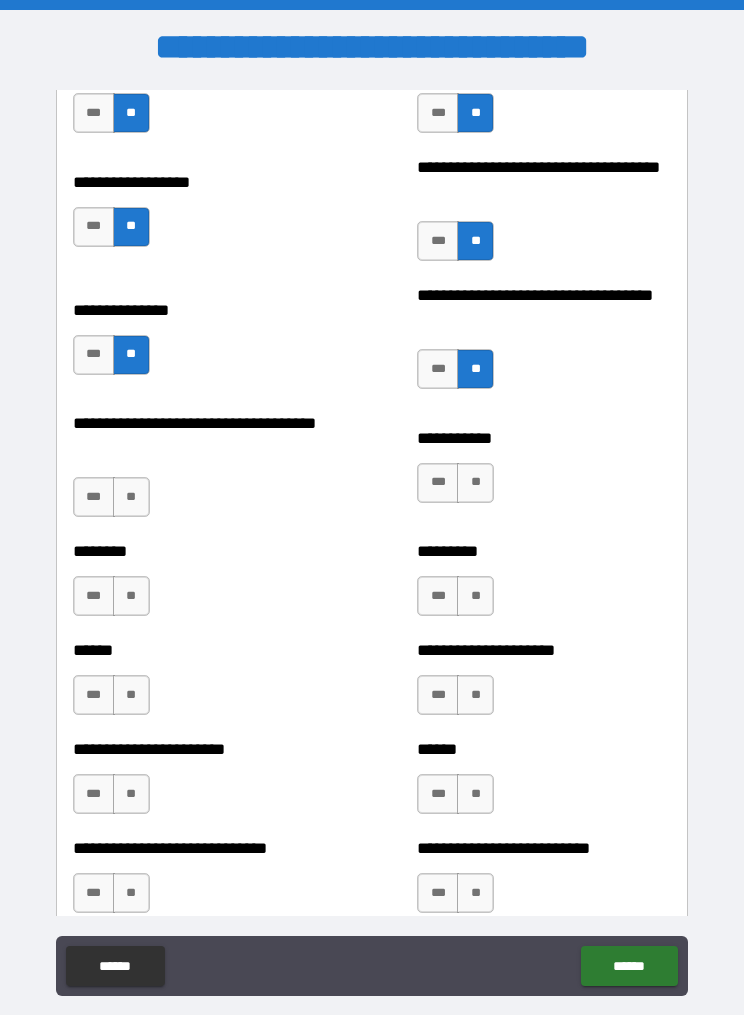 click on "**" at bounding box center (475, 483) 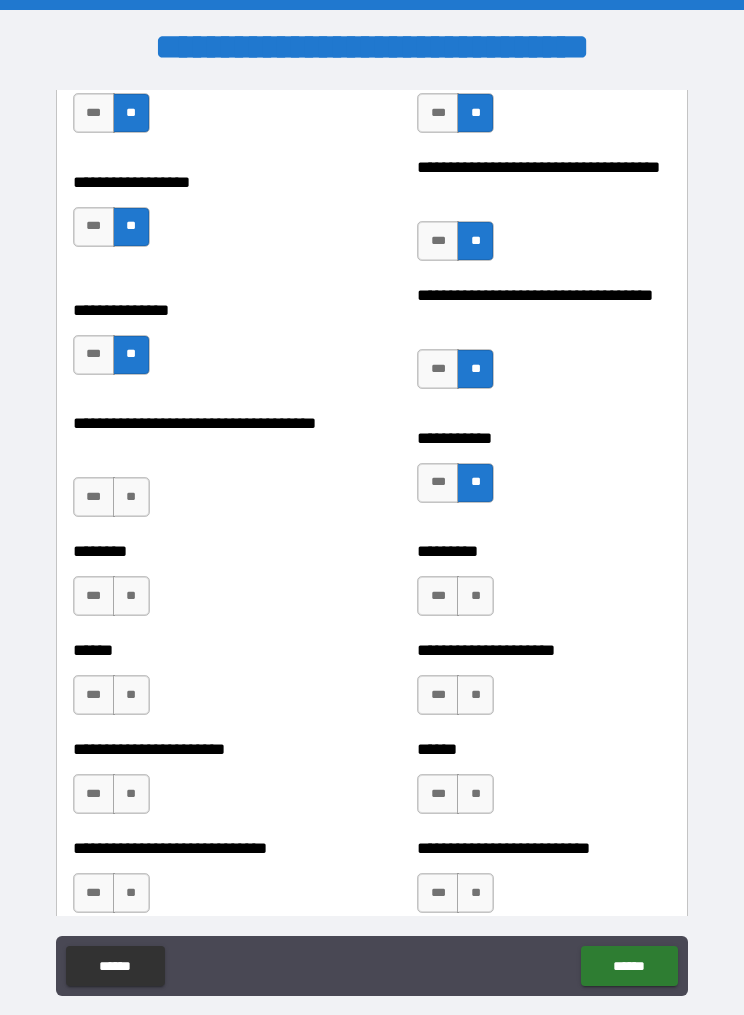 click on "**" at bounding box center [475, 596] 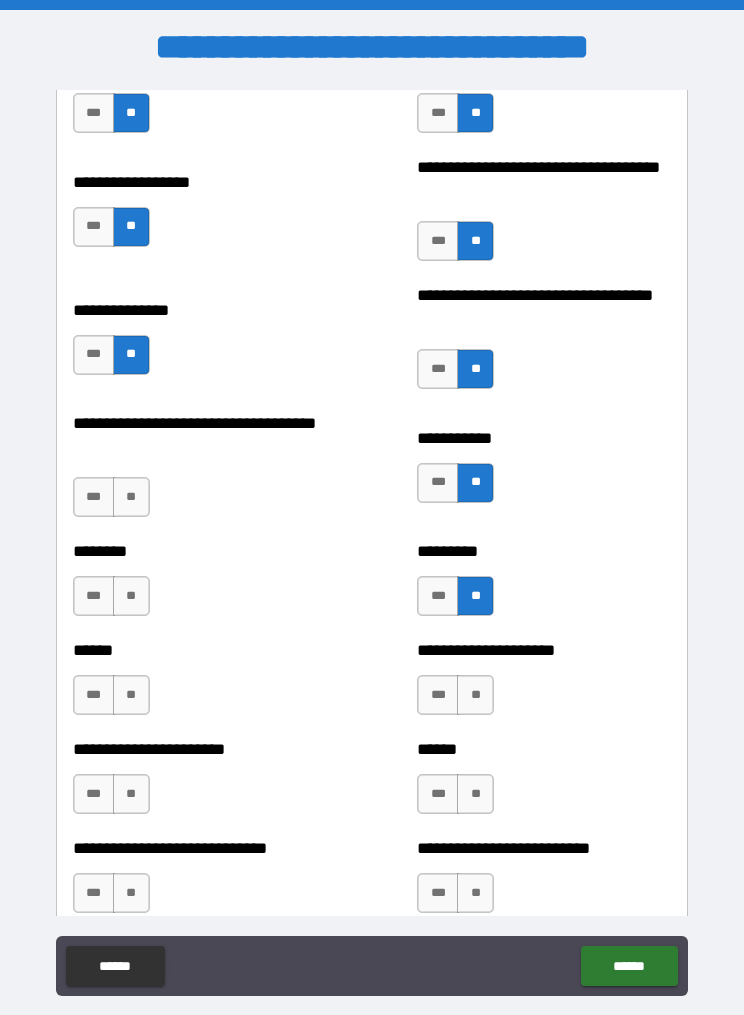 click on "**" at bounding box center (131, 596) 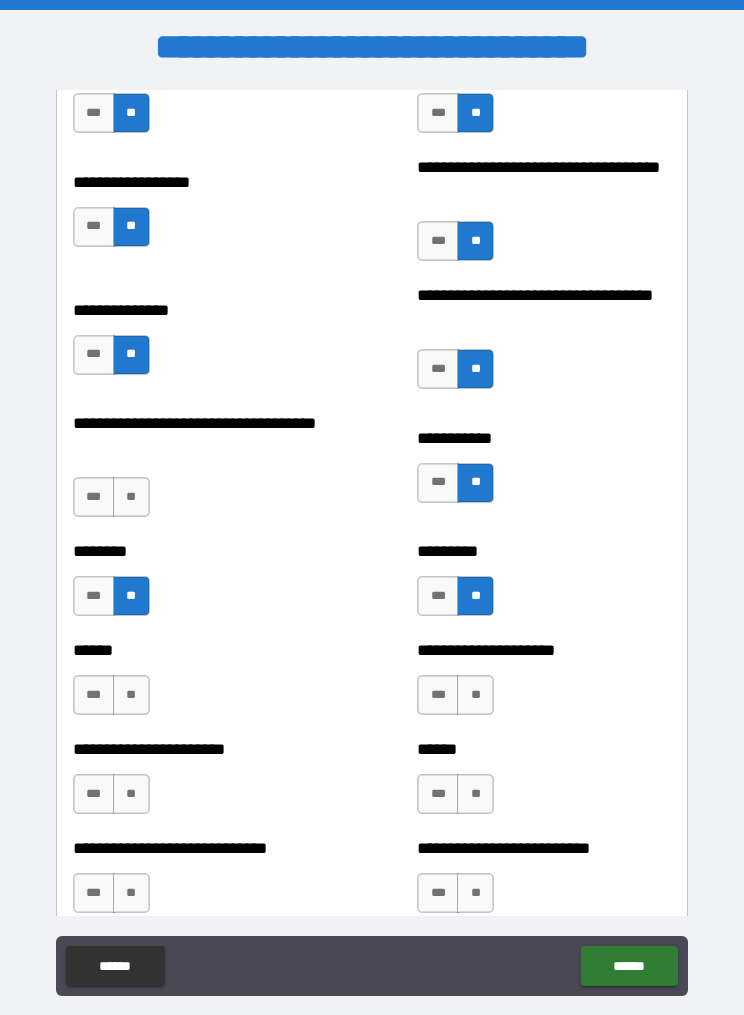 click on "**" at bounding box center (131, 497) 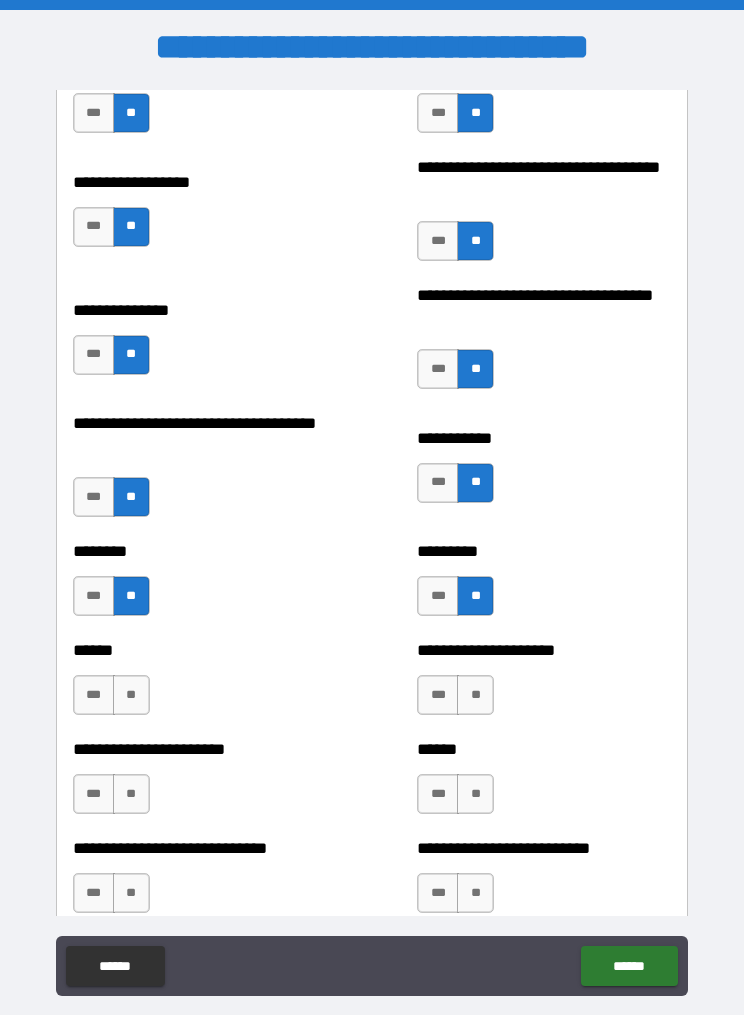 click on "**" at bounding box center (131, 695) 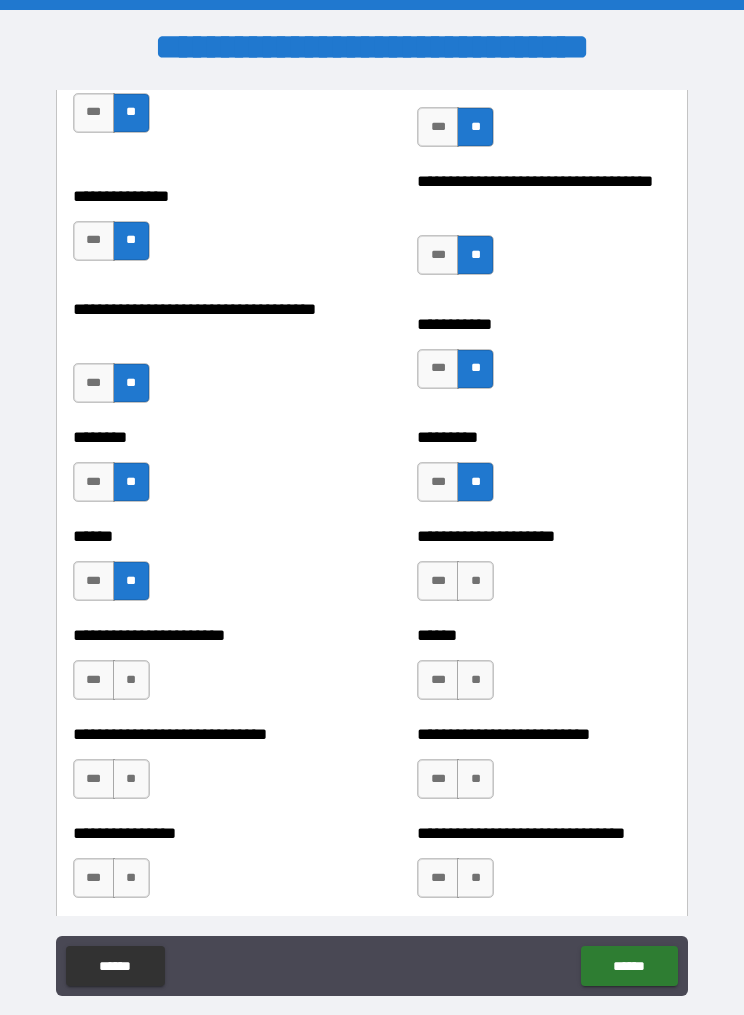 scroll, scrollTop: 3418, scrollLeft: 0, axis: vertical 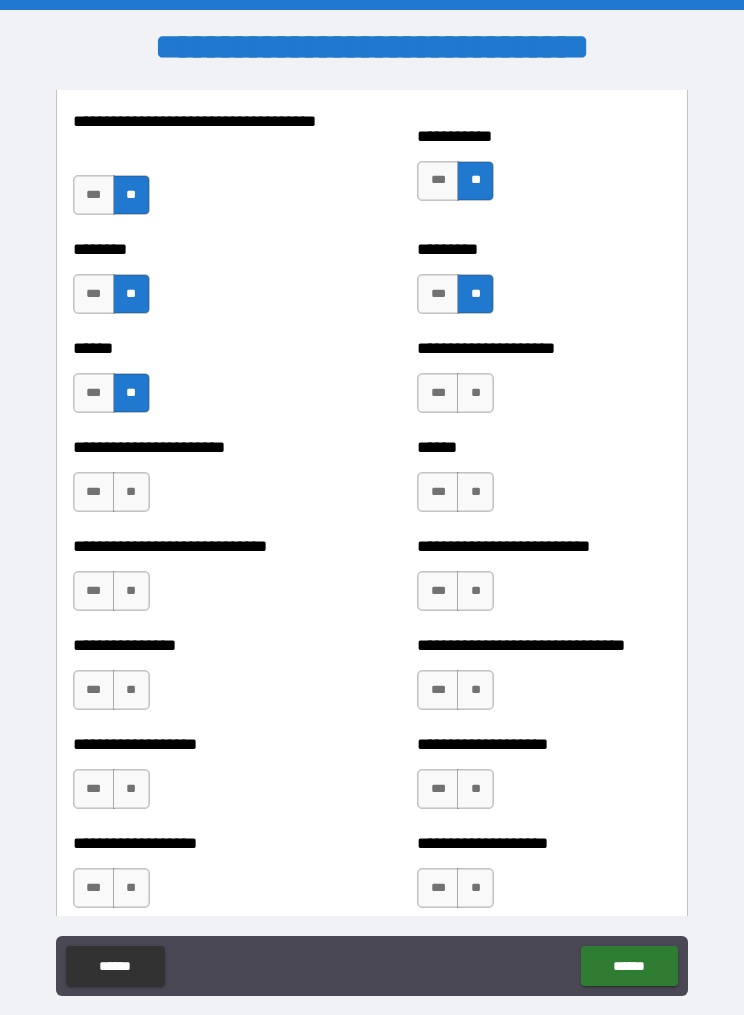 click on "**" at bounding box center [475, 393] 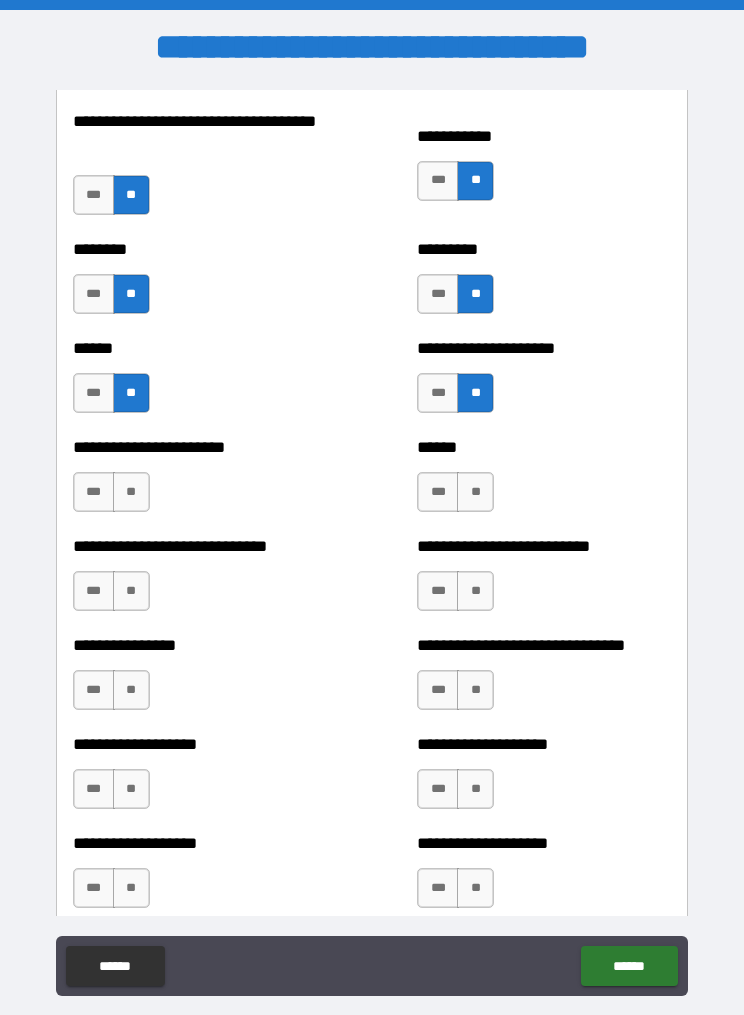 click on "**" at bounding box center [475, 492] 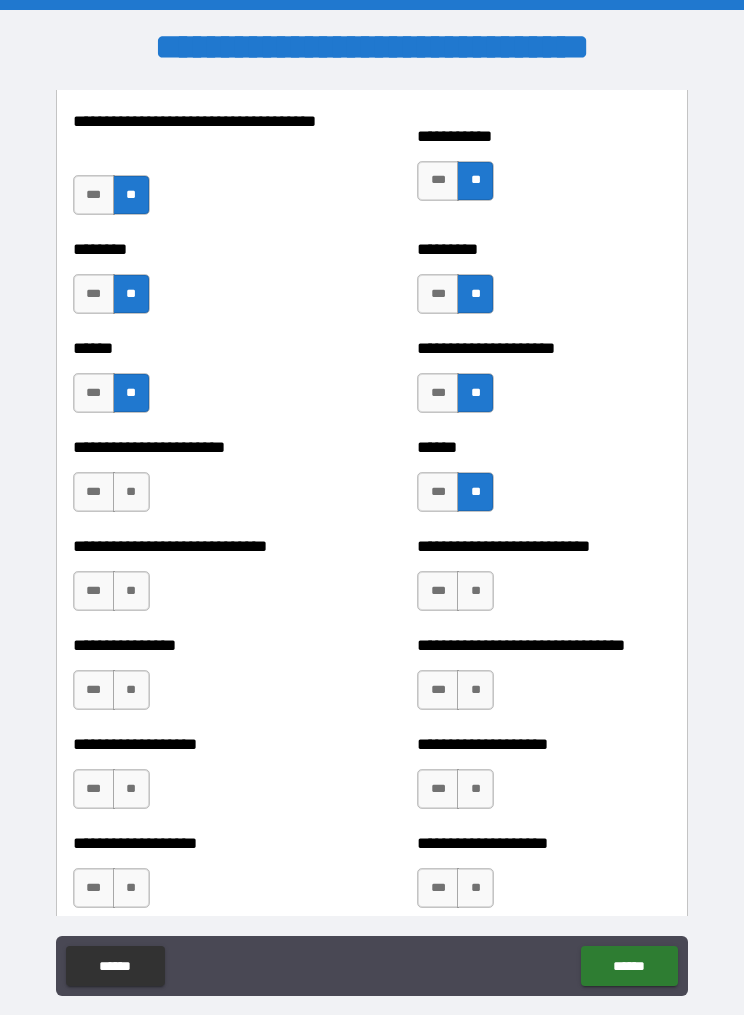 click on "**" at bounding box center (131, 492) 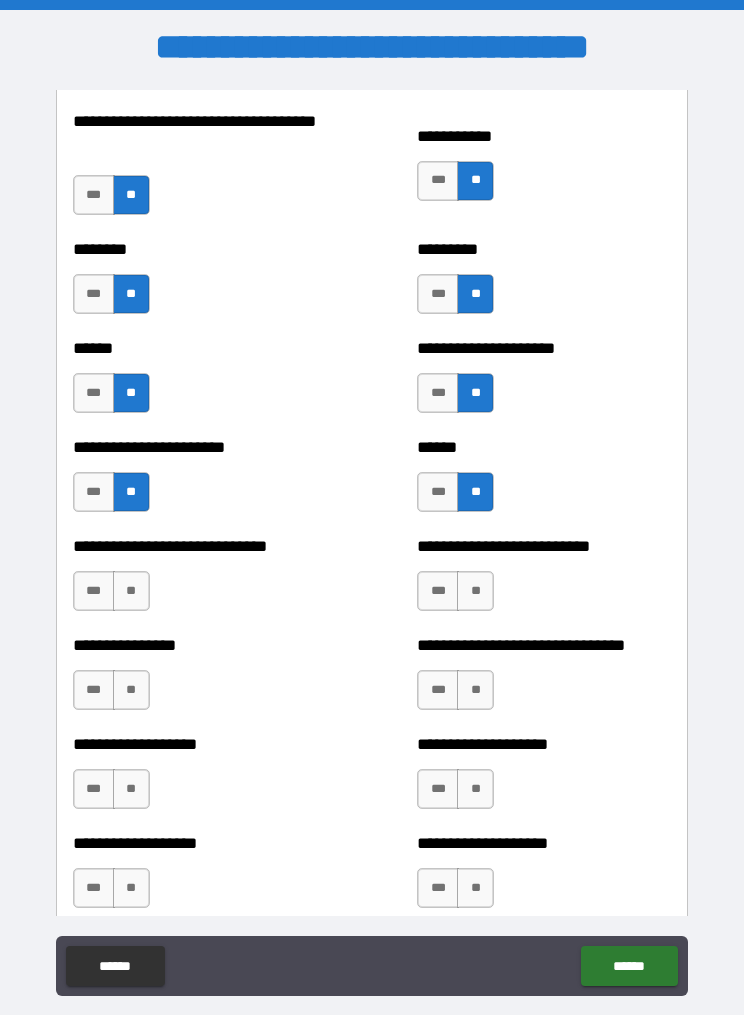 click on "**" at bounding box center [131, 591] 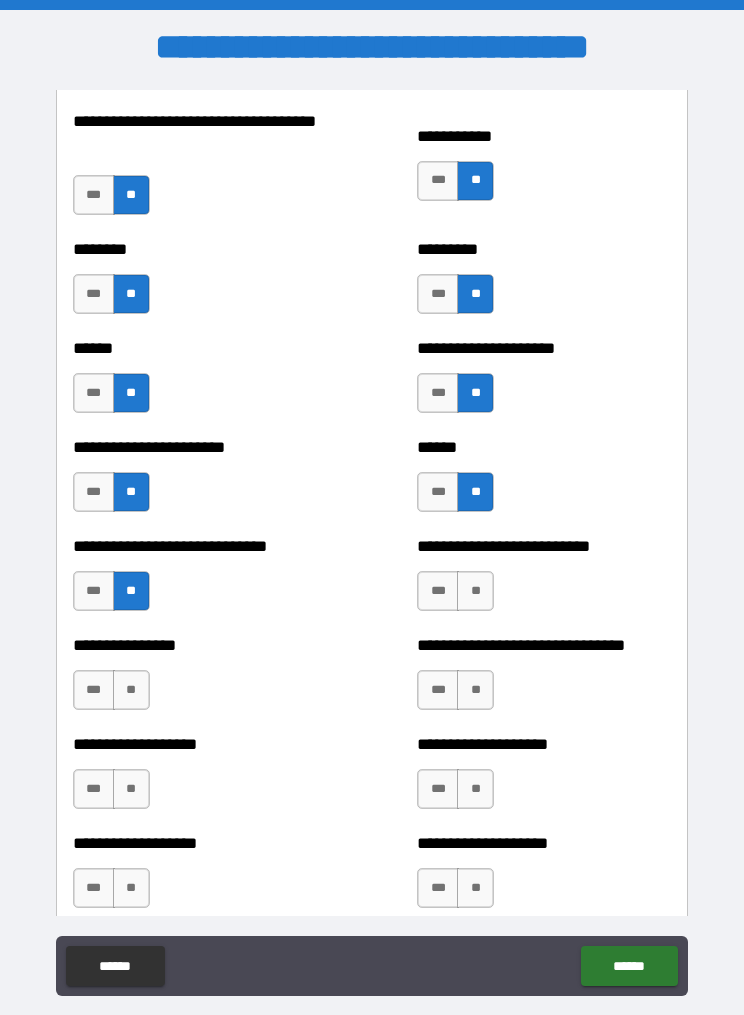 click on "**" at bounding box center (475, 591) 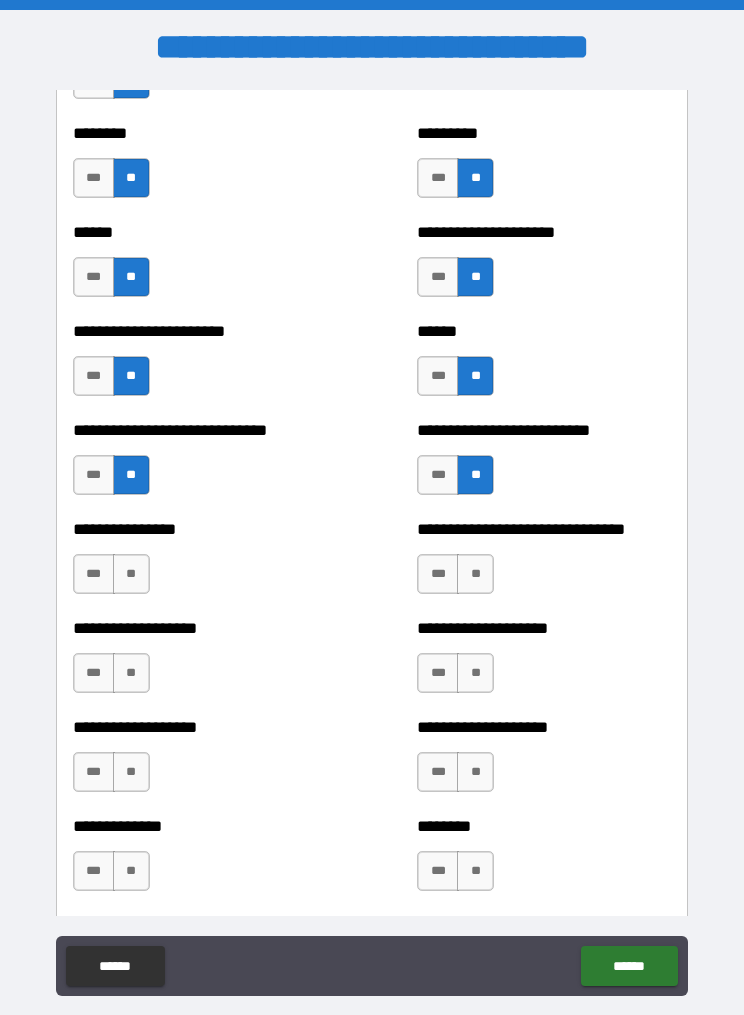 scroll, scrollTop: 3622, scrollLeft: 0, axis: vertical 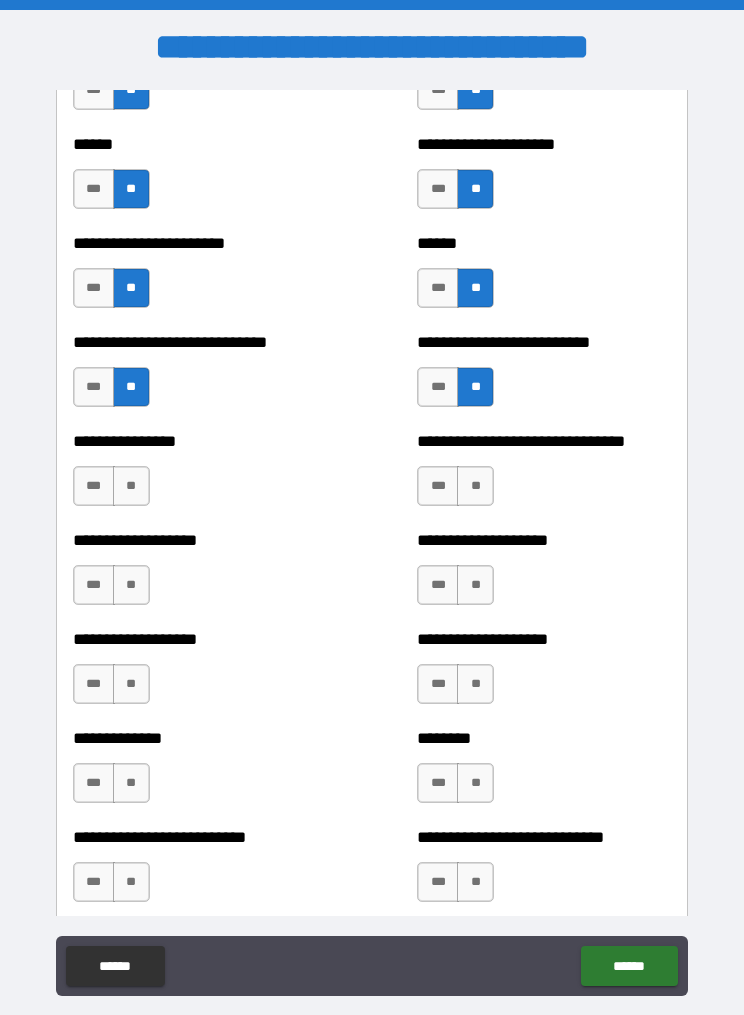 click on "**" at bounding box center [475, 486] 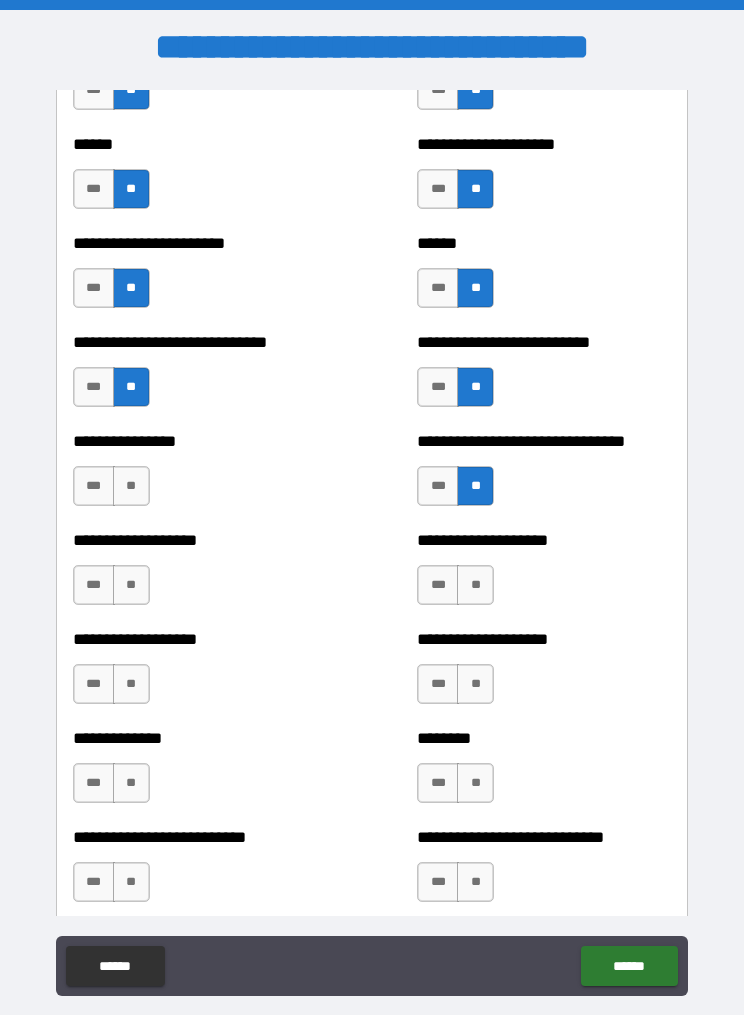 click on "**" at bounding box center (475, 585) 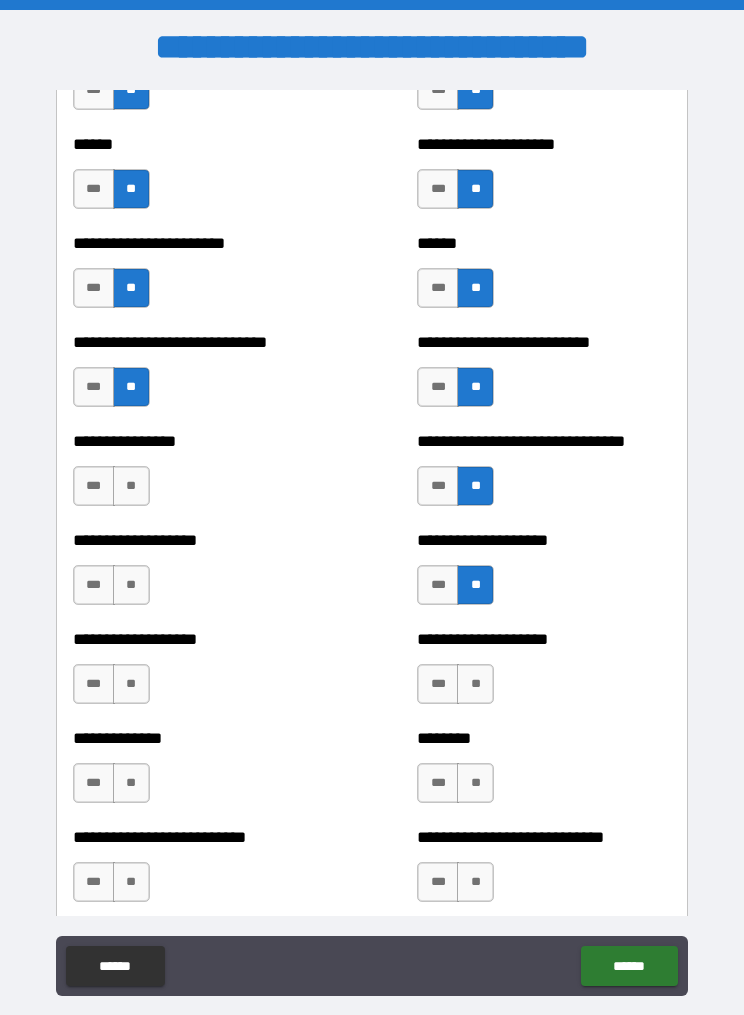 click on "**" at bounding box center (475, 684) 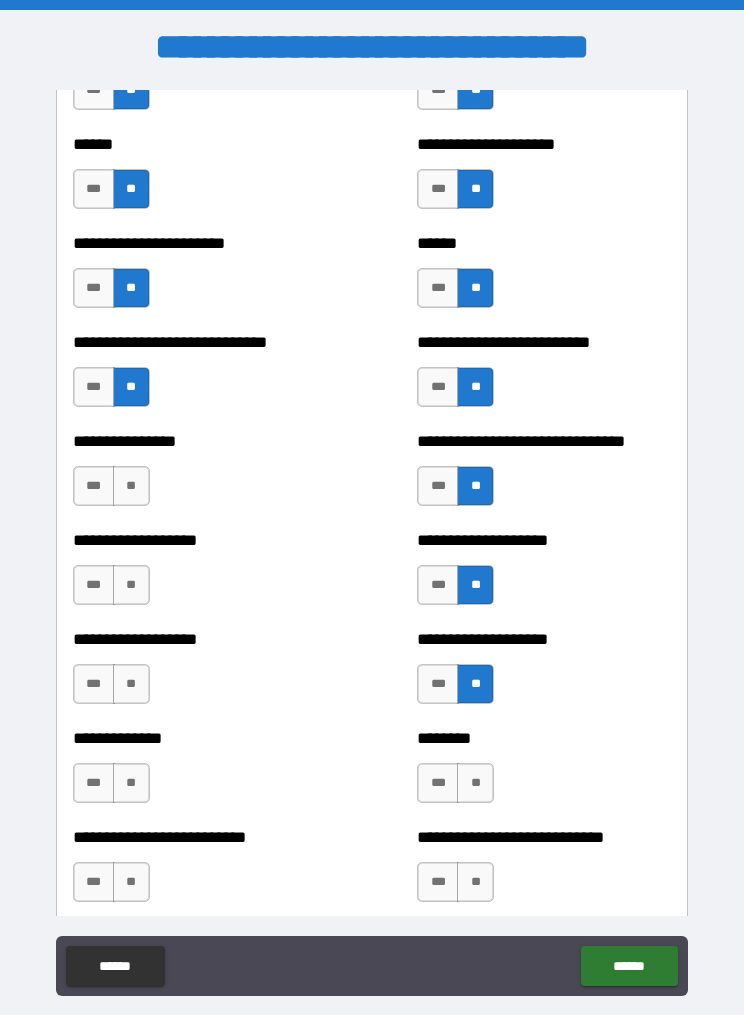 click on "**" at bounding box center (131, 585) 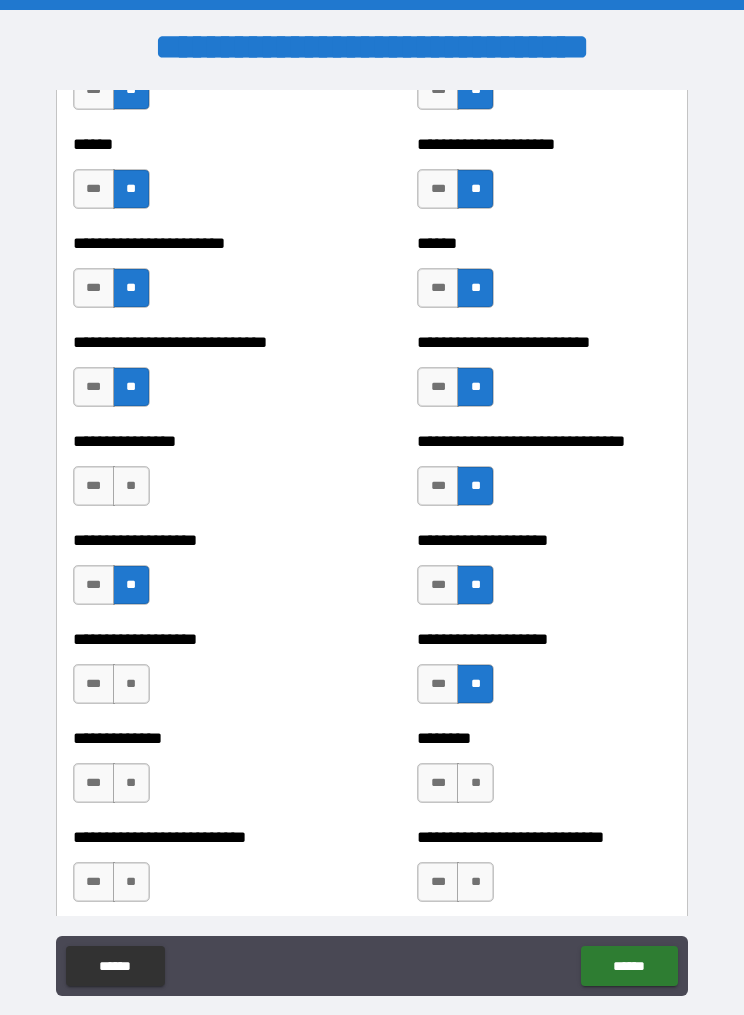 click on "**" at bounding box center [131, 486] 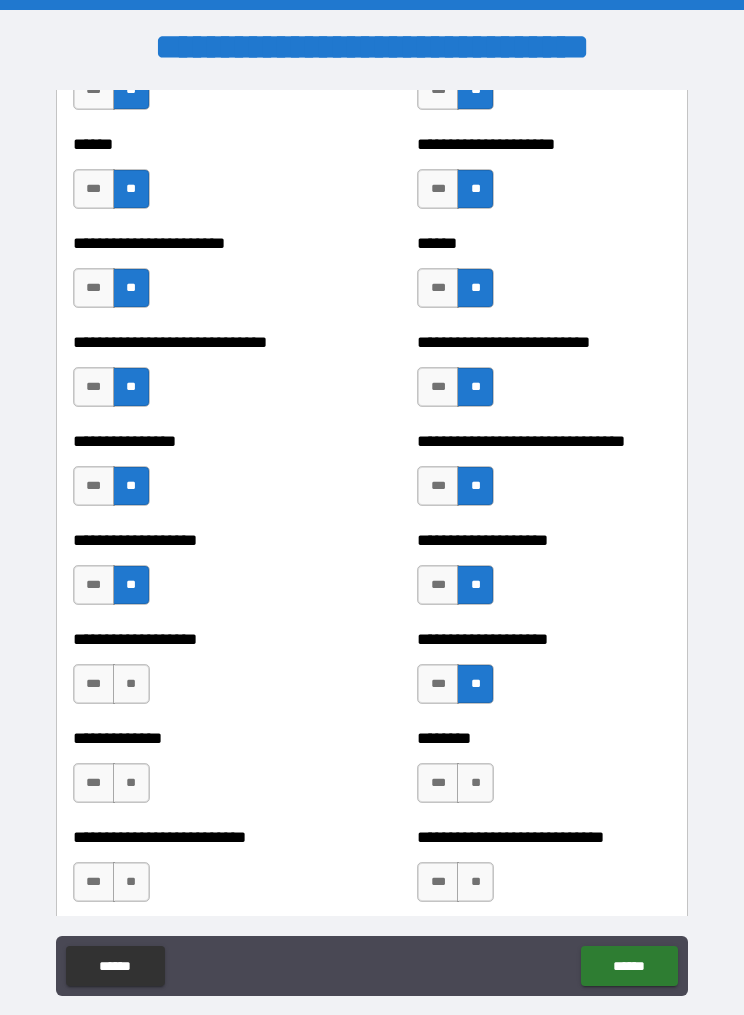 click on "**" at bounding box center (131, 684) 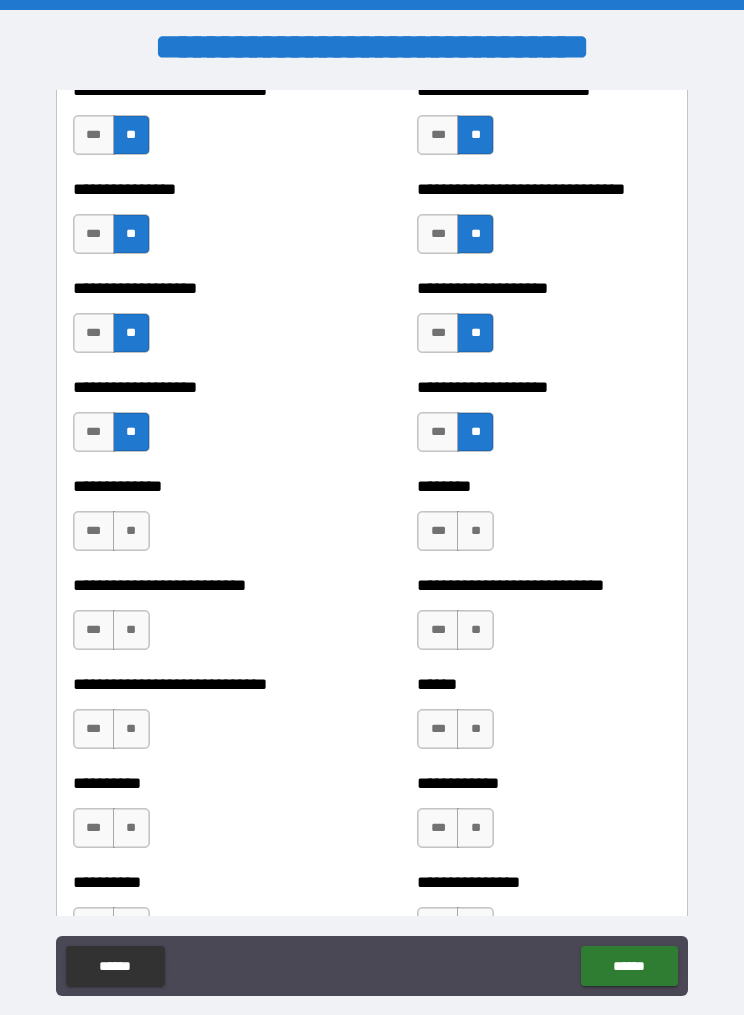scroll, scrollTop: 3897, scrollLeft: 0, axis: vertical 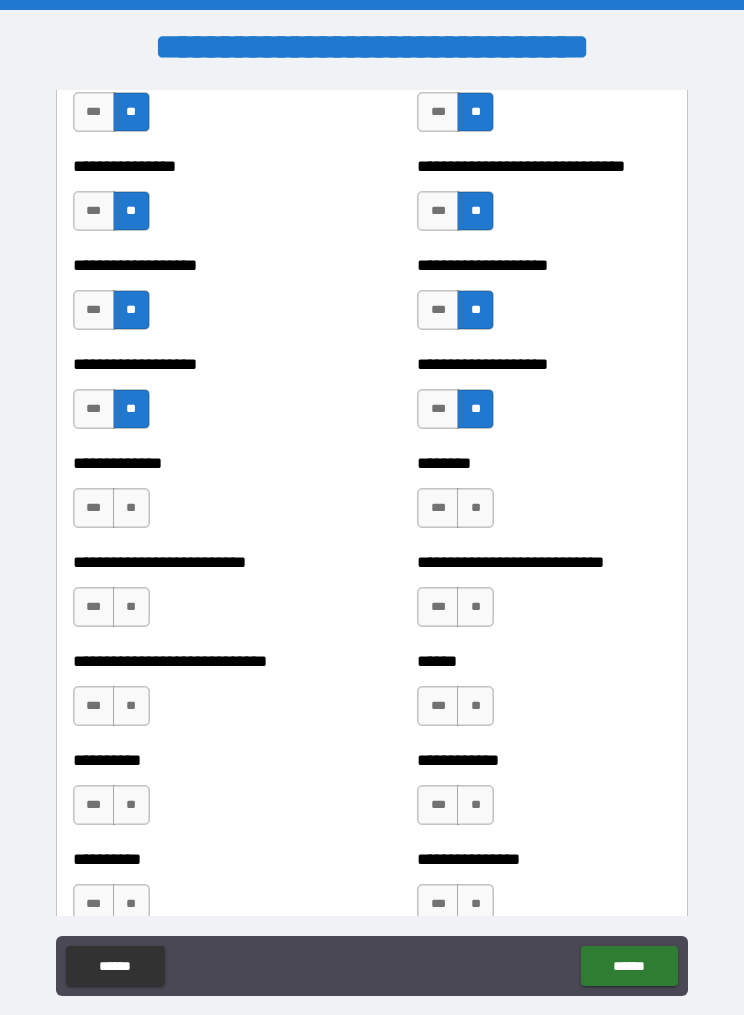 click on "**" at bounding box center [475, 508] 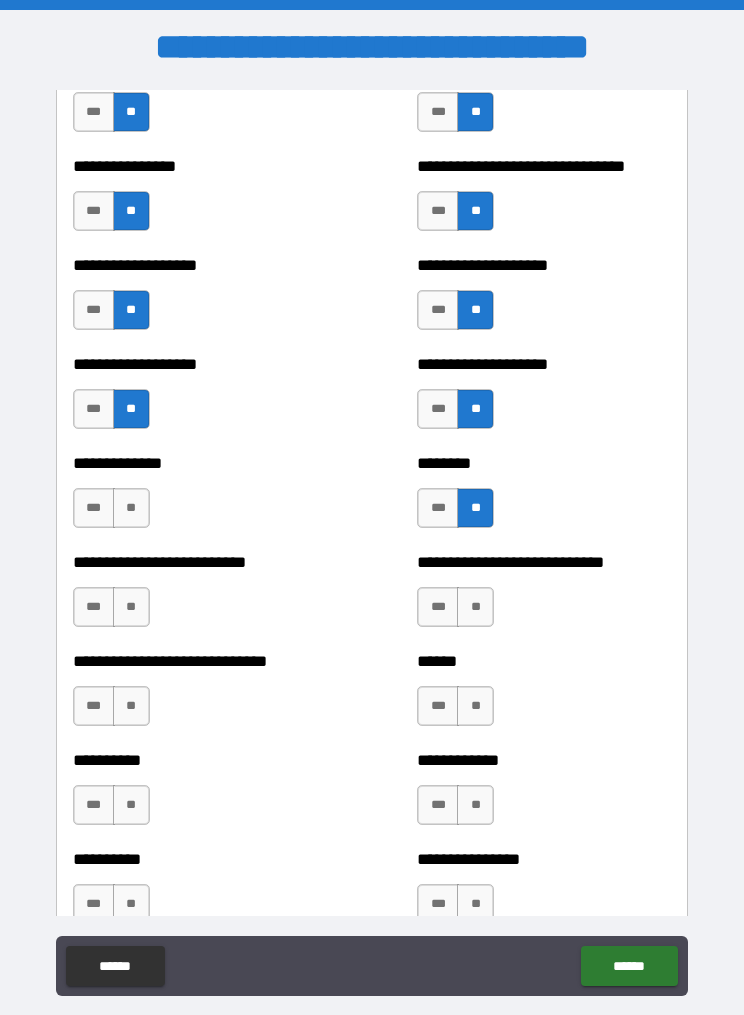 click on "**" at bounding box center [131, 508] 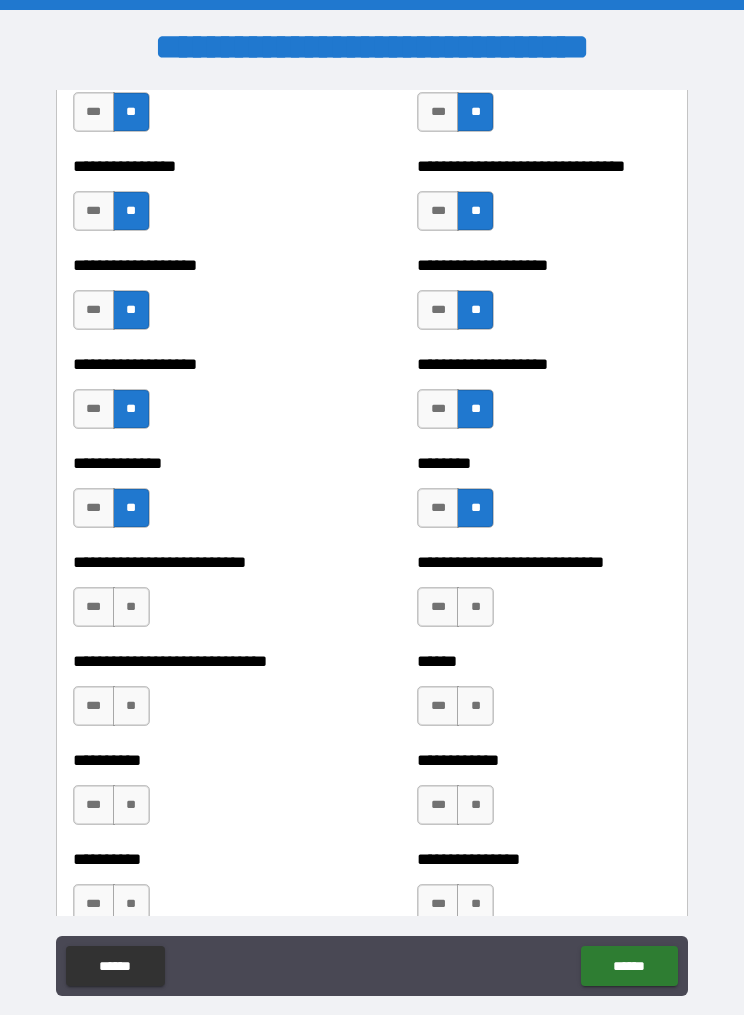 click on "**" at bounding box center [131, 607] 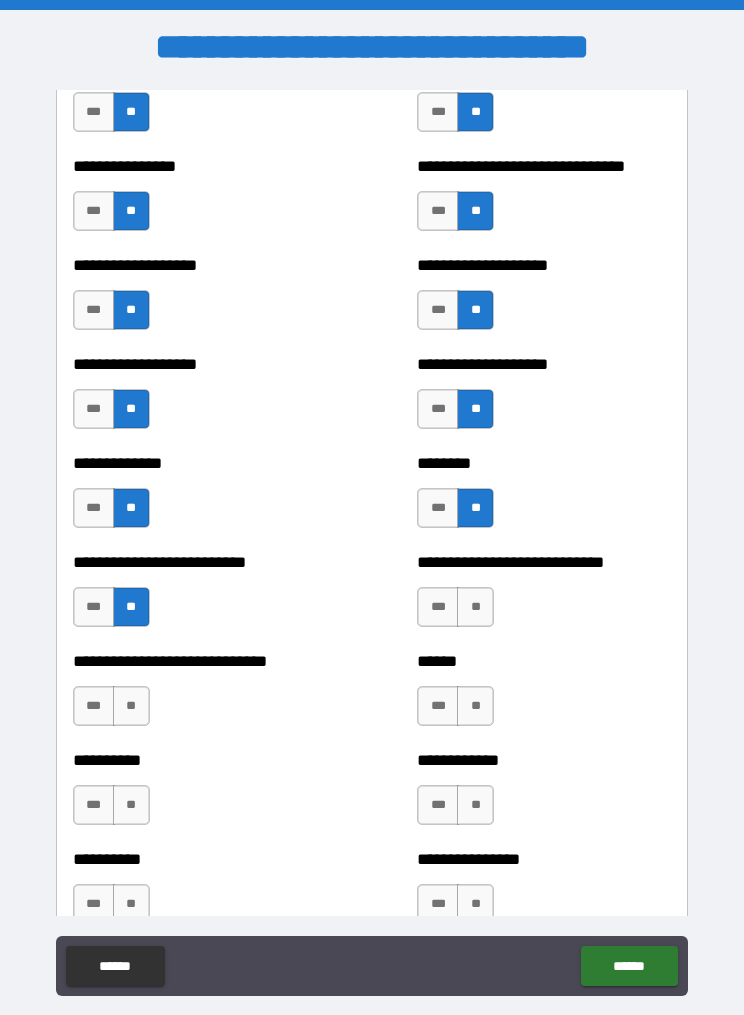click on "**" at bounding box center (475, 607) 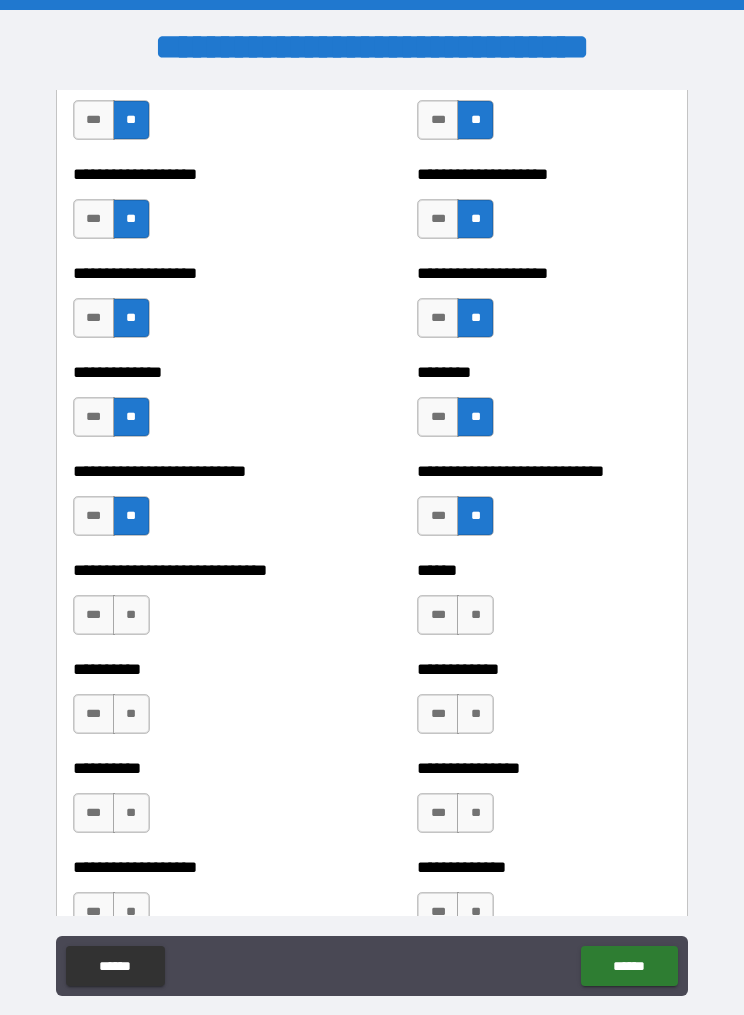 scroll, scrollTop: 3987, scrollLeft: 0, axis: vertical 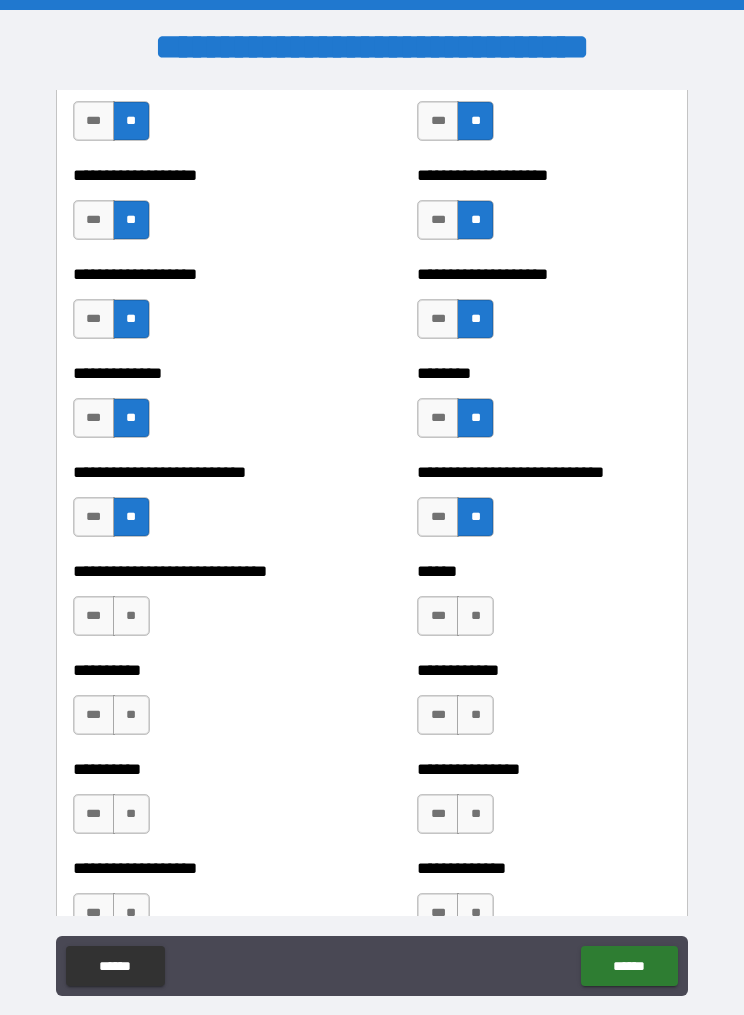 click on "**" at bounding box center (131, 616) 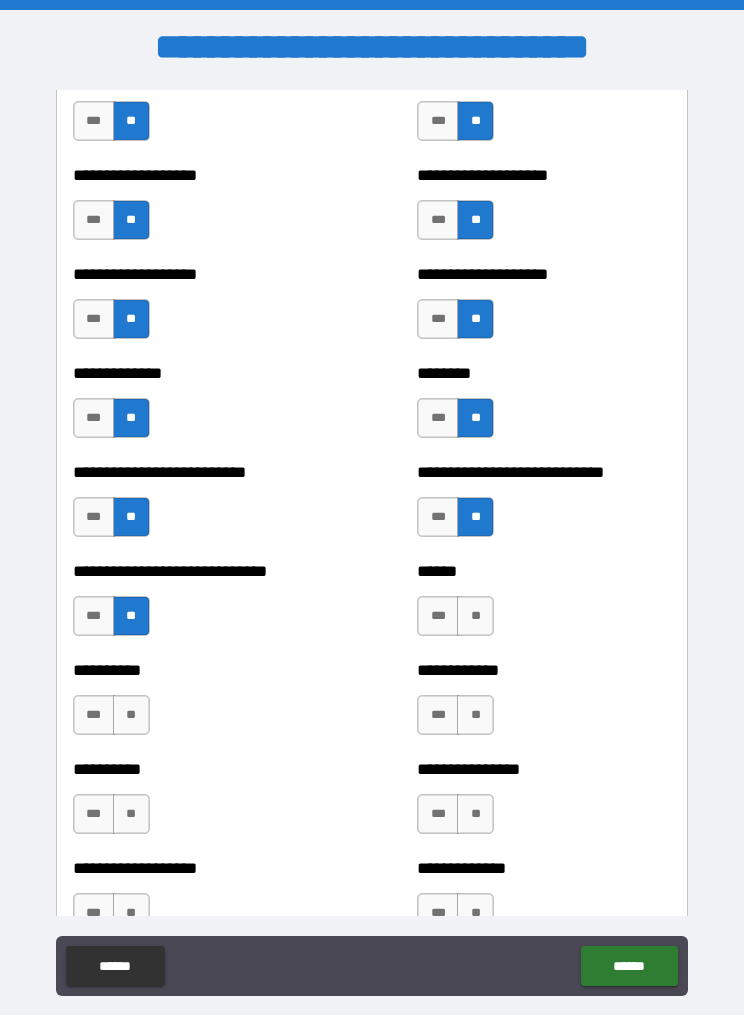 click on "**" at bounding box center [131, 715] 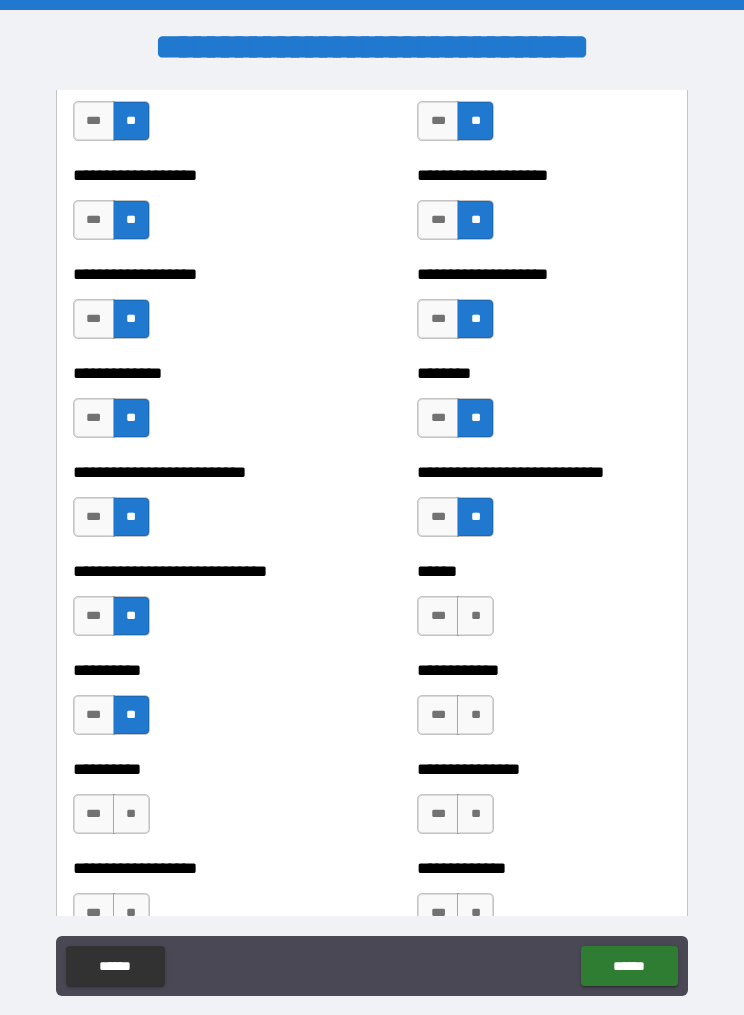 click on "**" at bounding box center (475, 715) 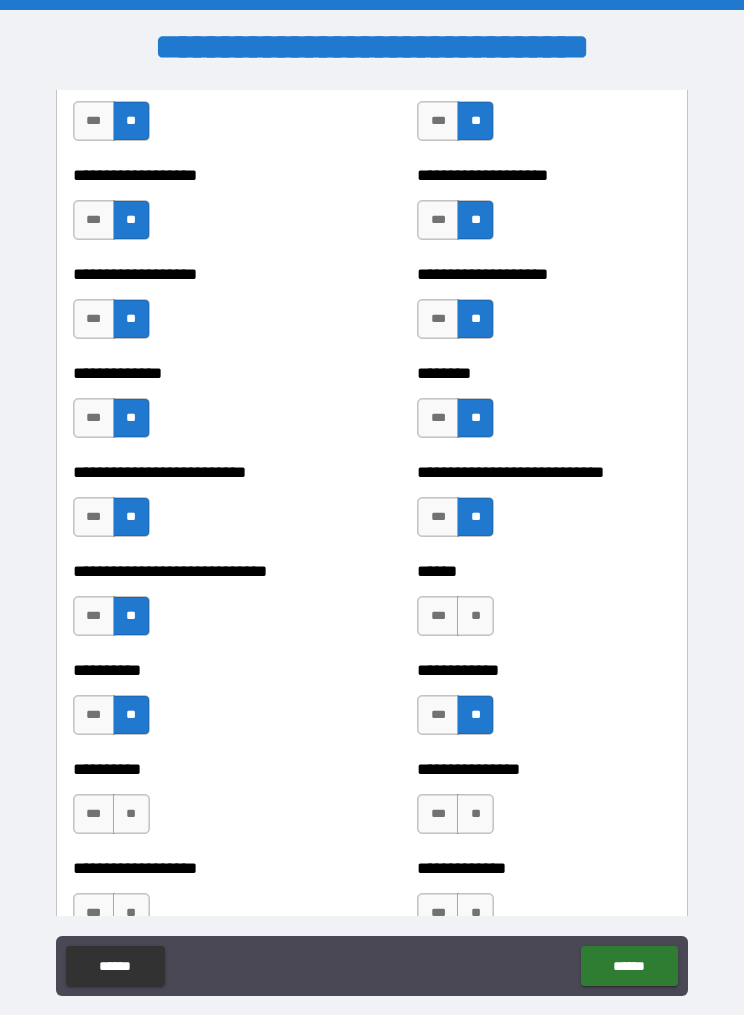 click on "**" at bounding box center (475, 616) 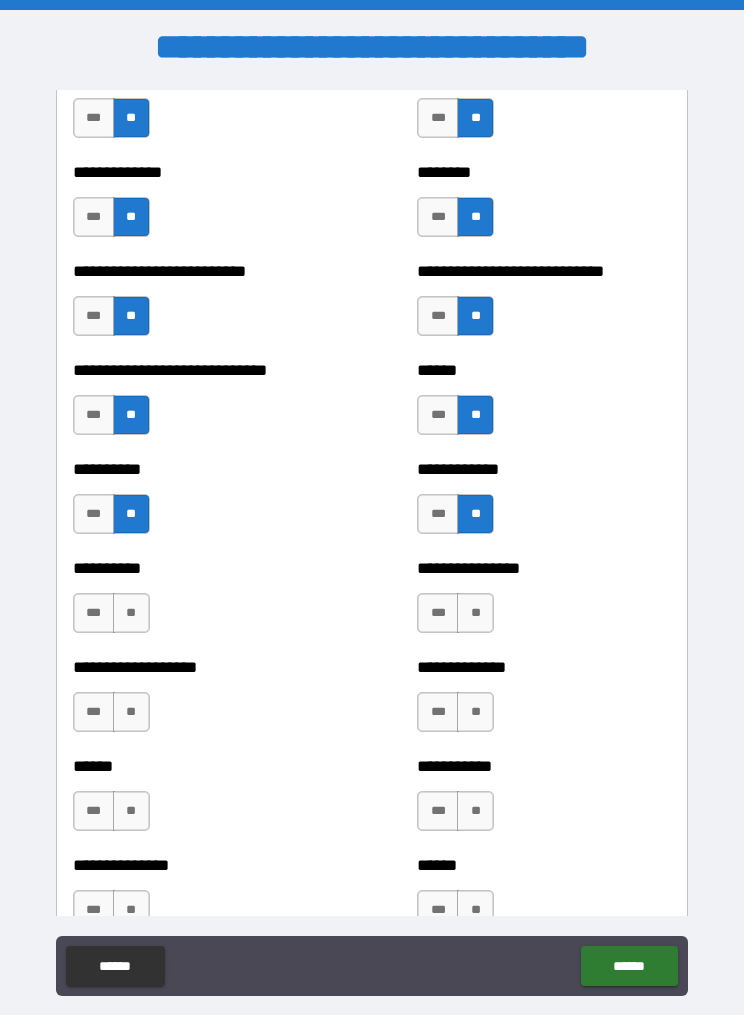 scroll, scrollTop: 4209, scrollLeft: 0, axis: vertical 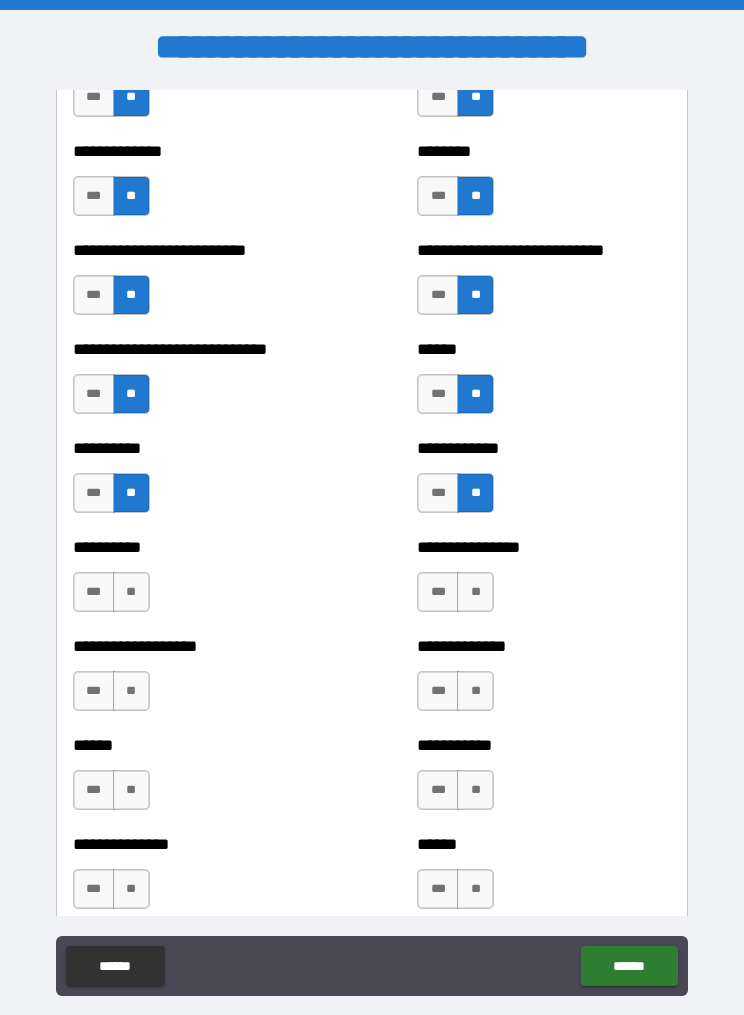 click on "**" at bounding box center (475, 592) 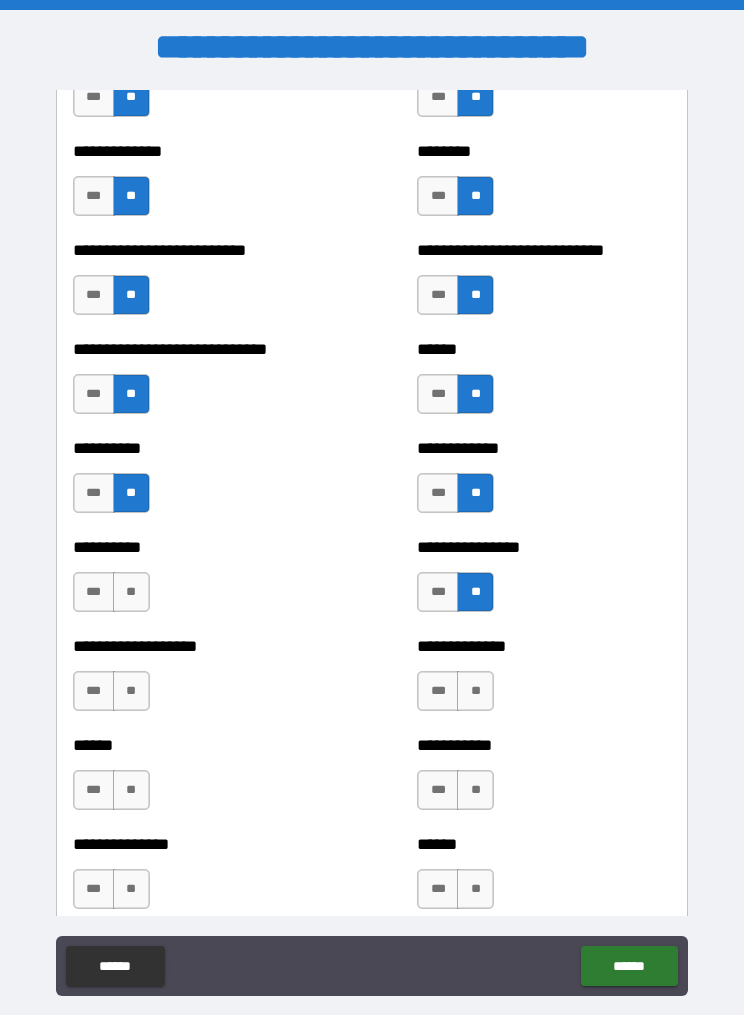click on "**" at bounding box center [475, 691] 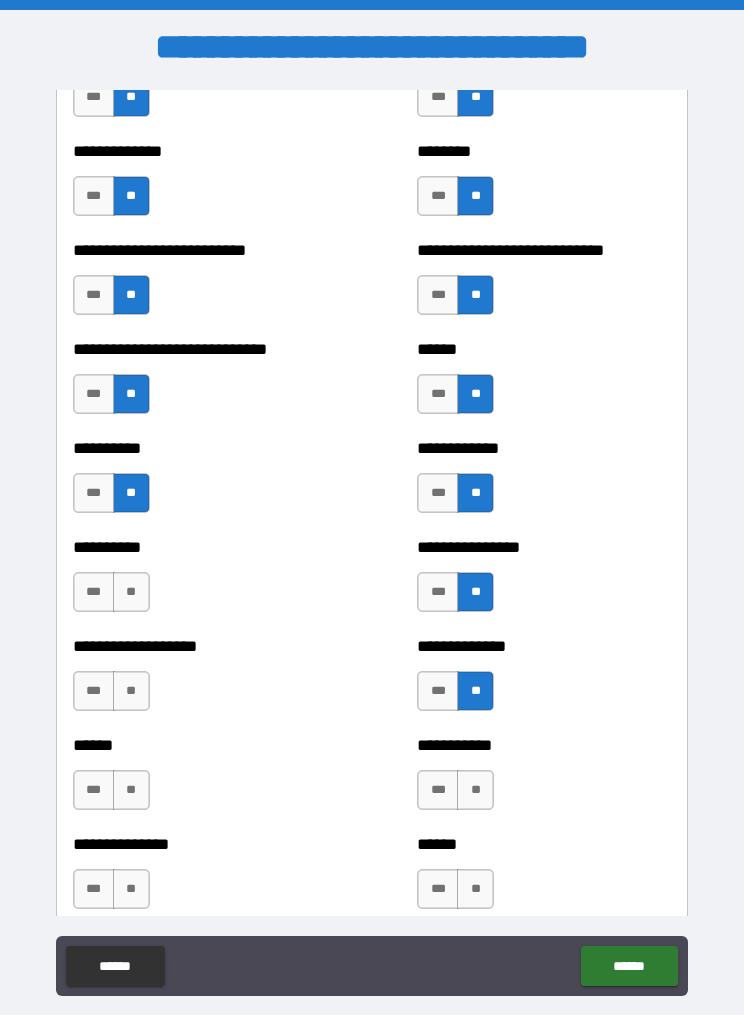 click on "**" at bounding box center [475, 790] 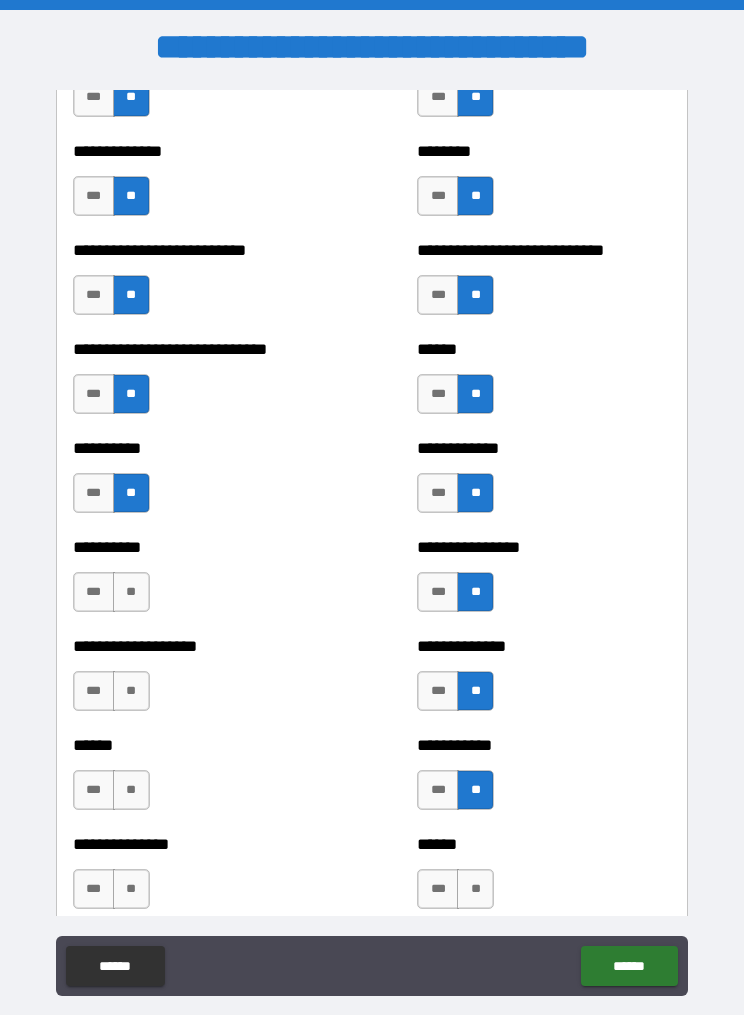 click on "**" at bounding box center [475, 889] 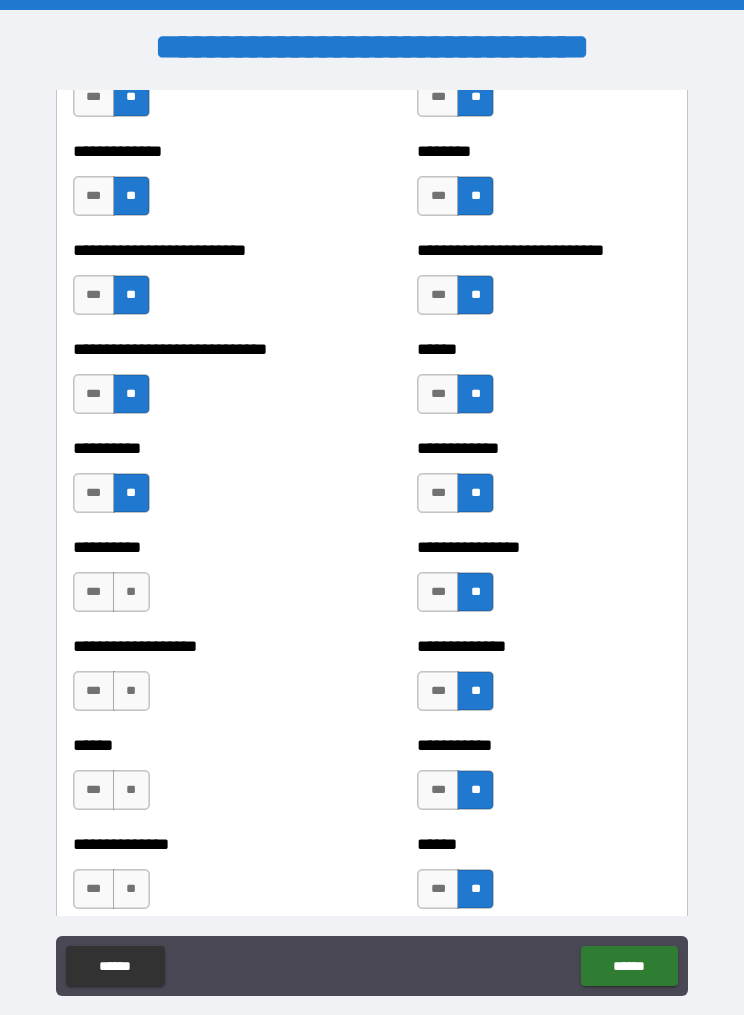 click on "**" at bounding box center (131, 592) 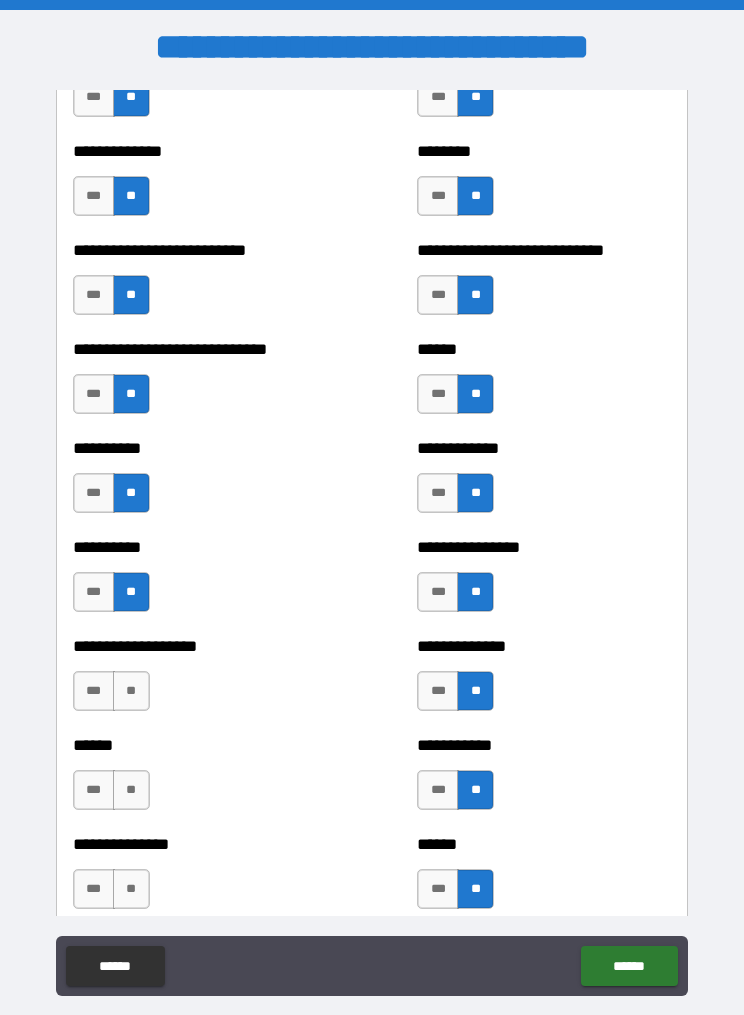 click on "**" at bounding box center (131, 691) 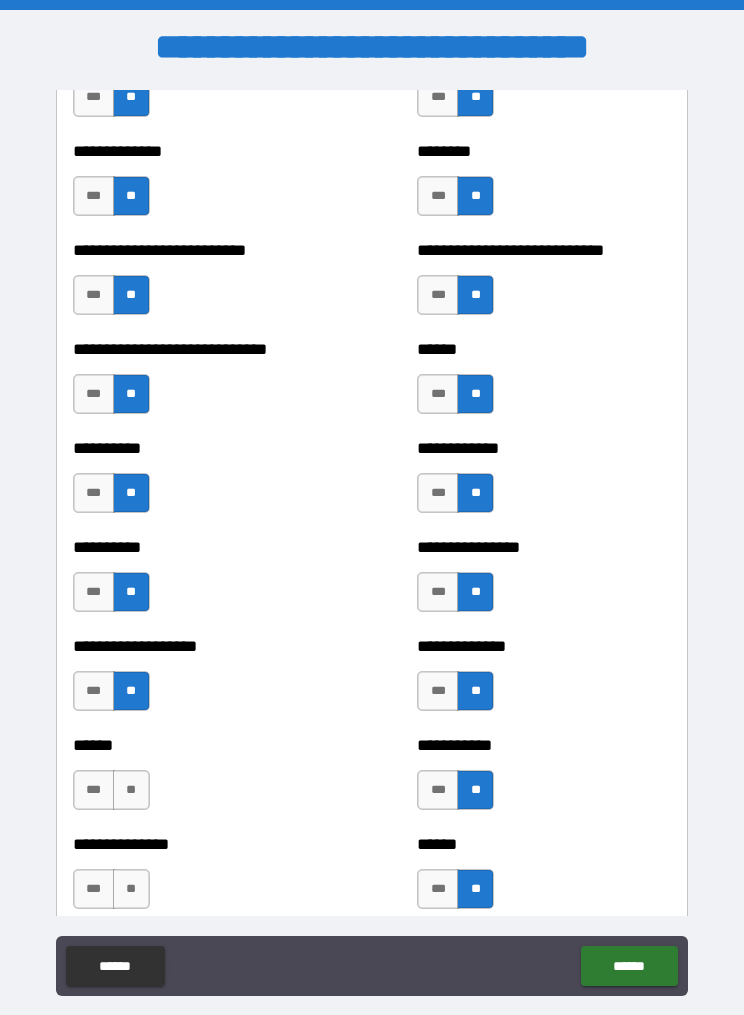 click on "****** *** **" at bounding box center (200, 780) 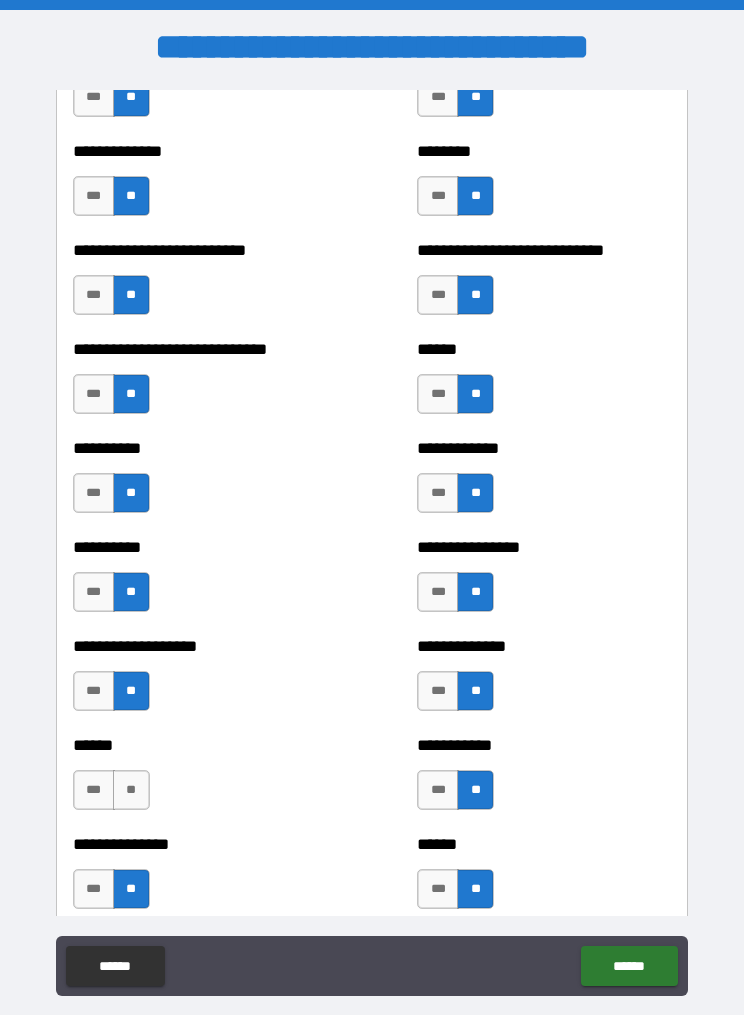 click on "**" at bounding box center (131, 790) 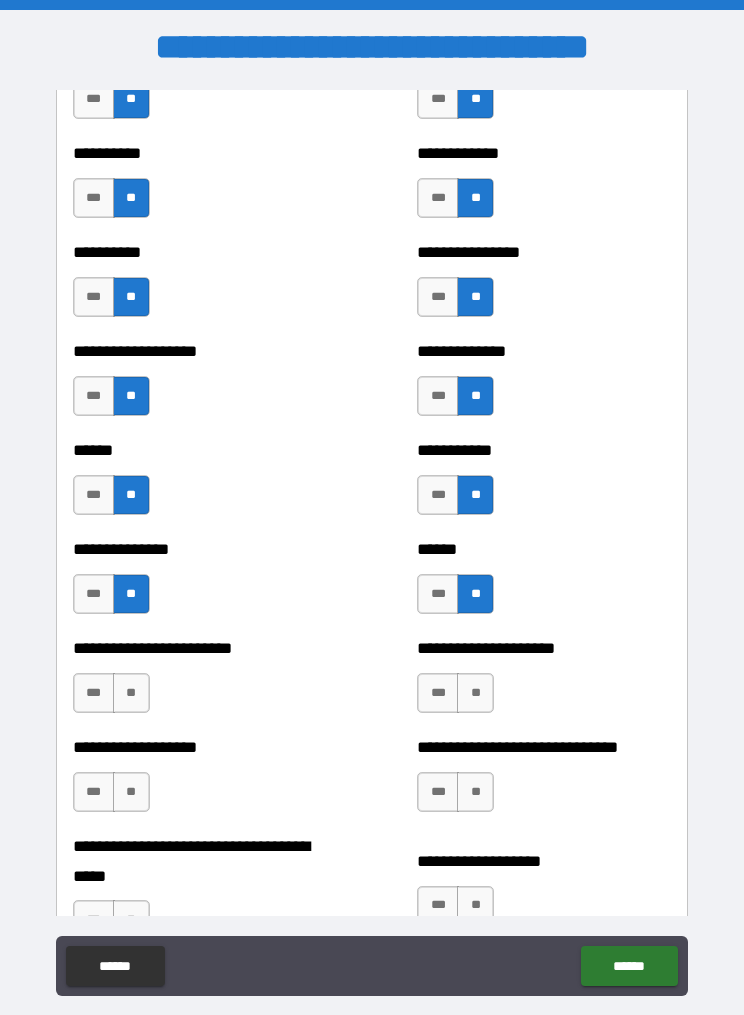 scroll, scrollTop: 4633, scrollLeft: 0, axis: vertical 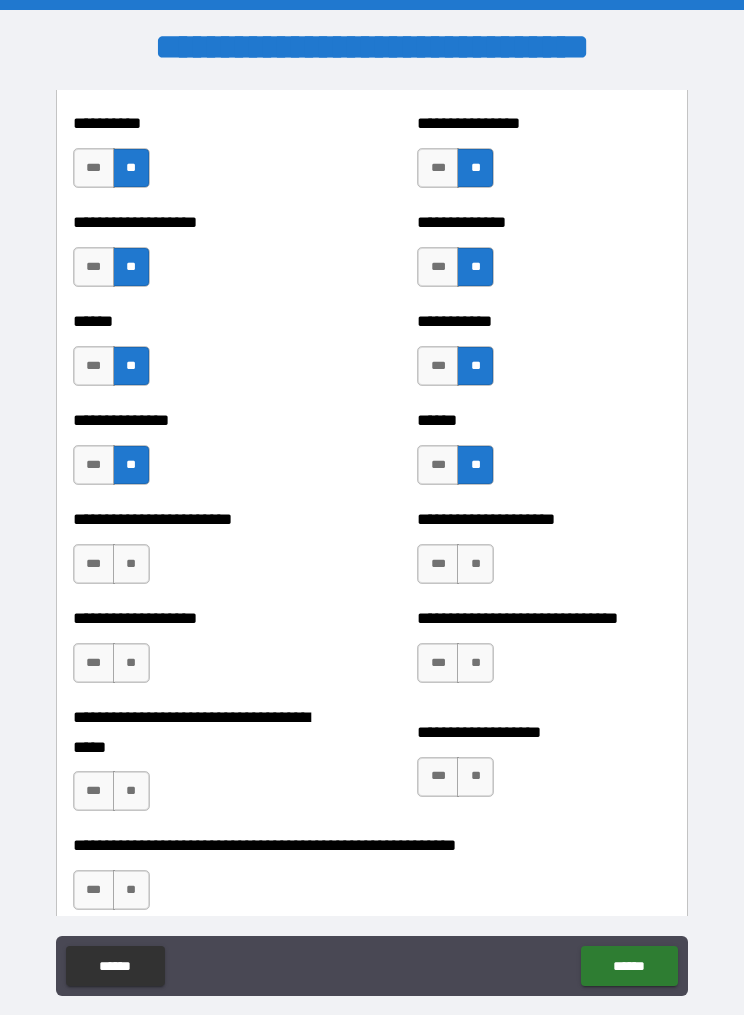 click on "**" at bounding box center (475, 564) 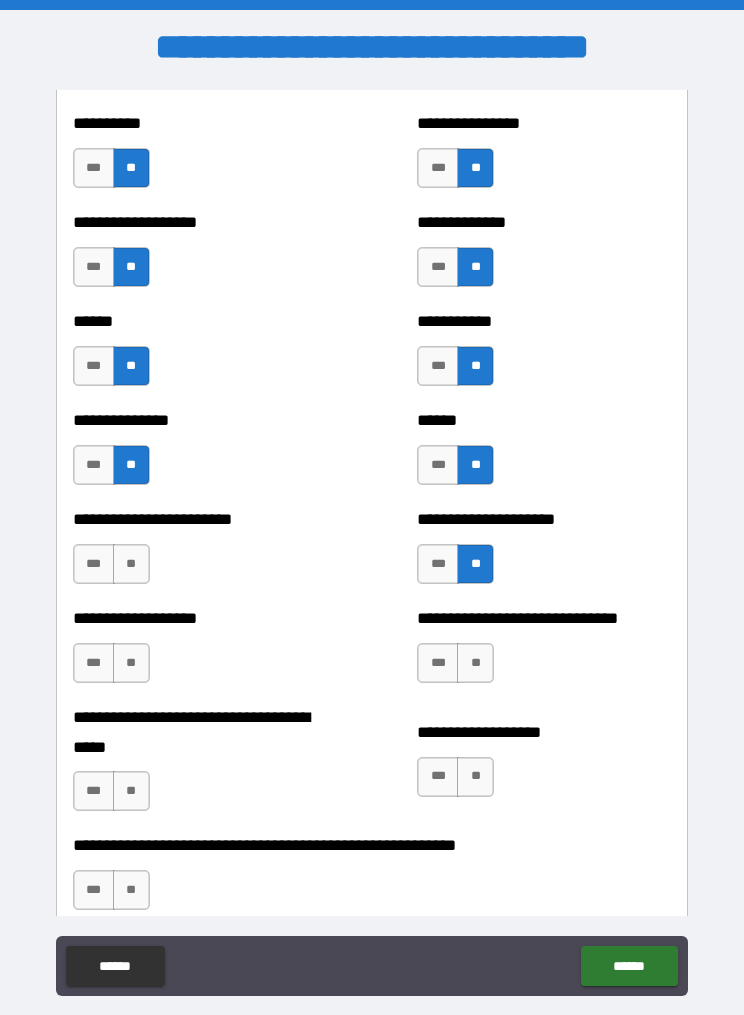 click on "**********" at bounding box center (544, 653) 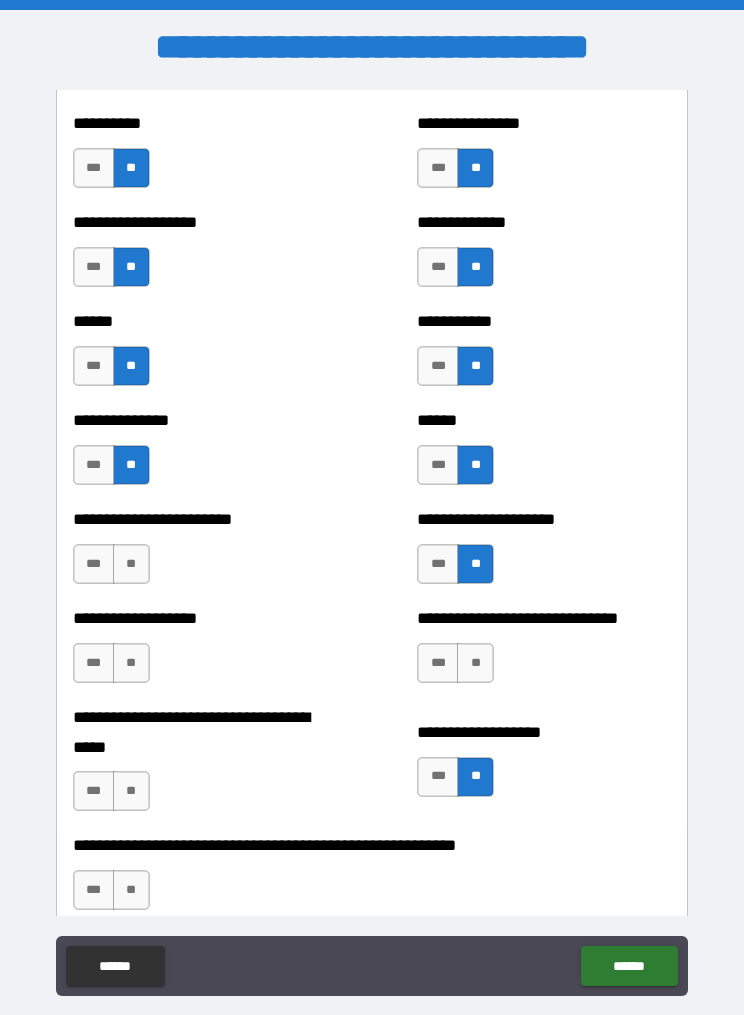 click on "**" at bounding box center [475, 663] 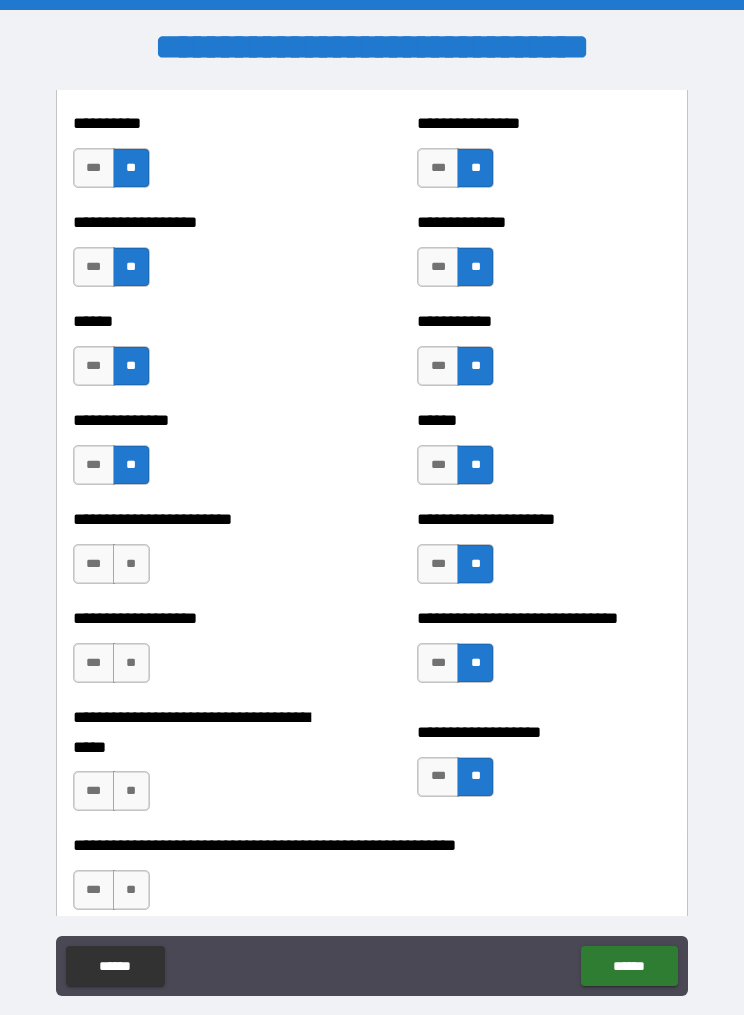 click on "**" at bounding box center [131, 564] 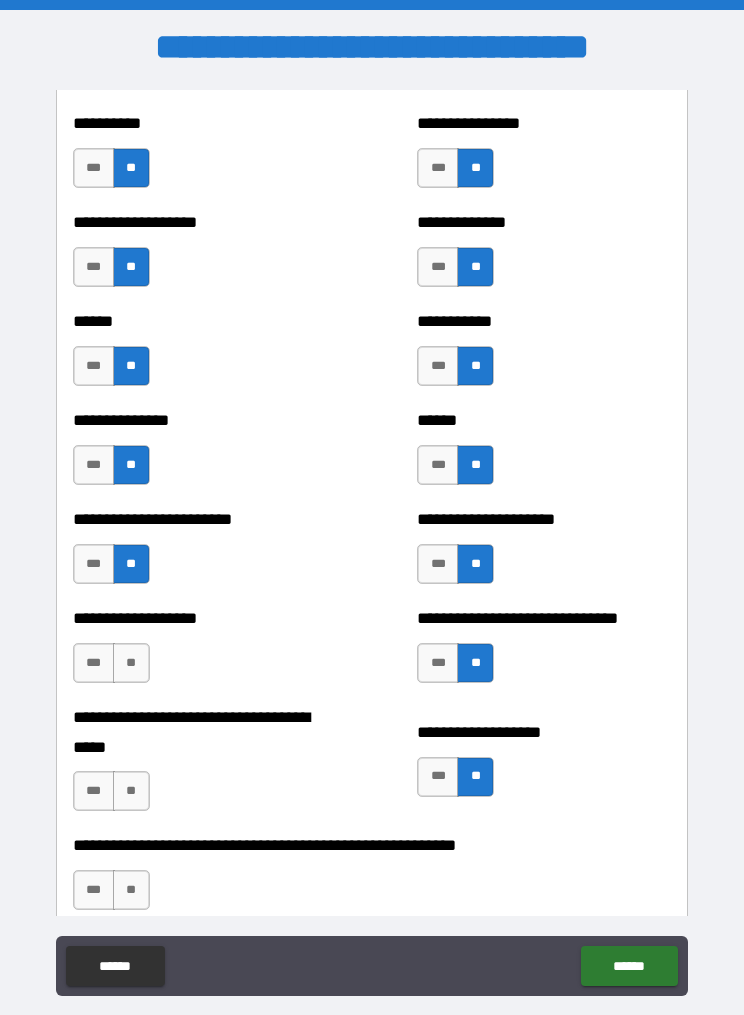 click on "**" at bounding box center [131, 663] 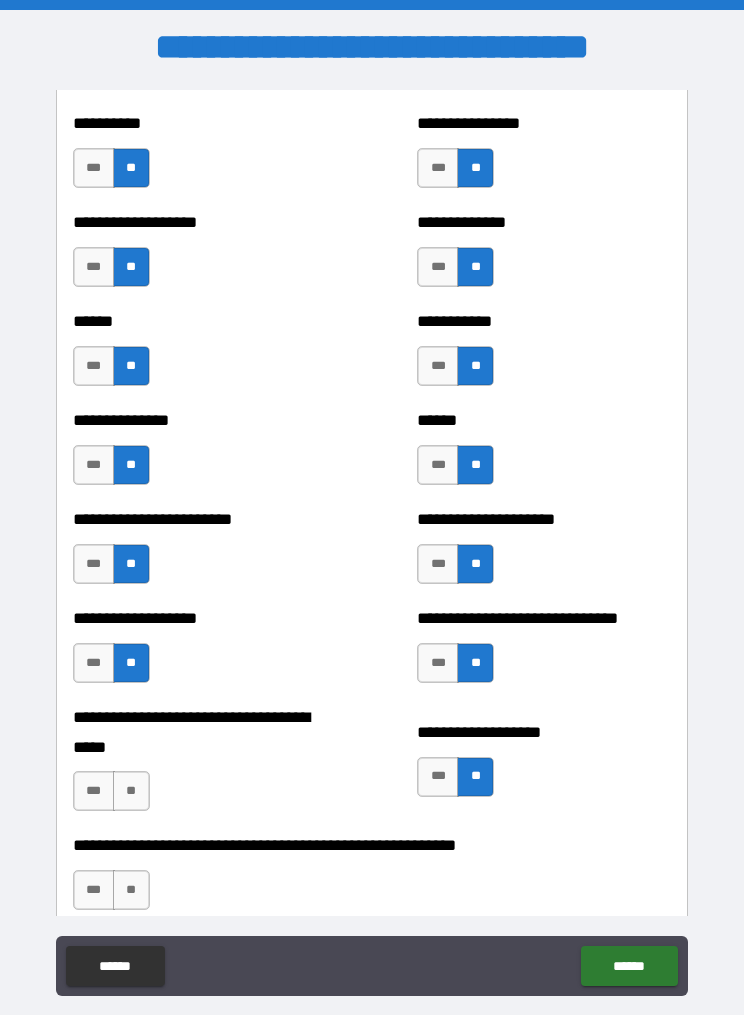 click on "**" at bounding box center (131, 791) 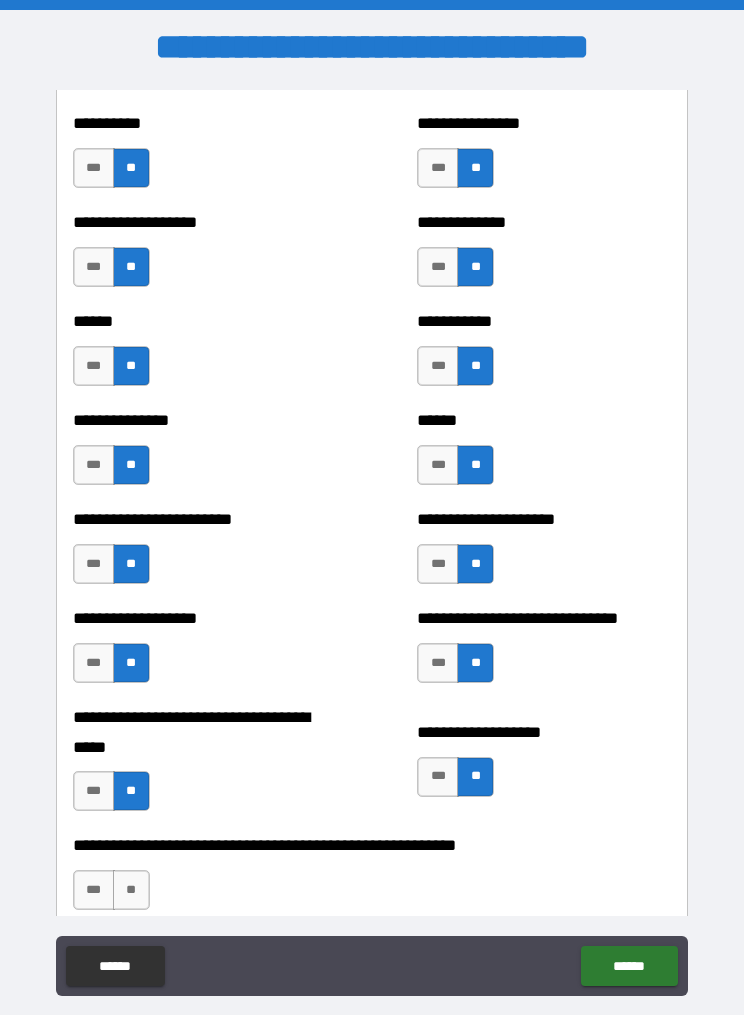 click on "**" at bounding box center [131, 890] 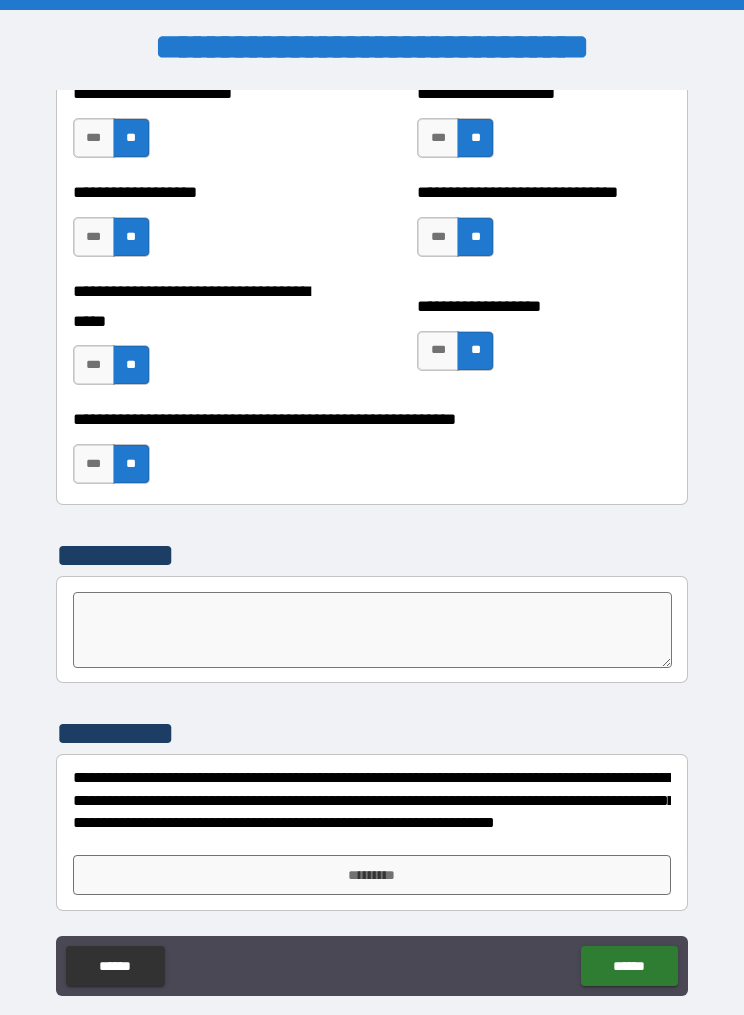 scroll, scrollTop: 5059, scrollLeft: 0, axis: vertical 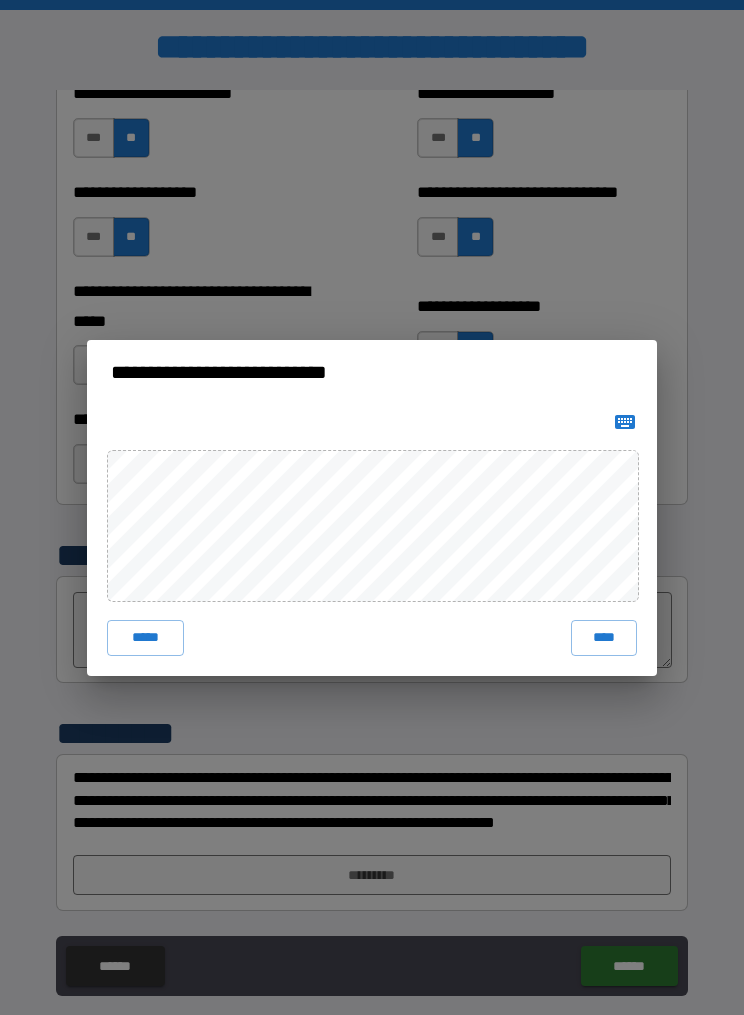 click on "****" at bounding box center [604, 638] 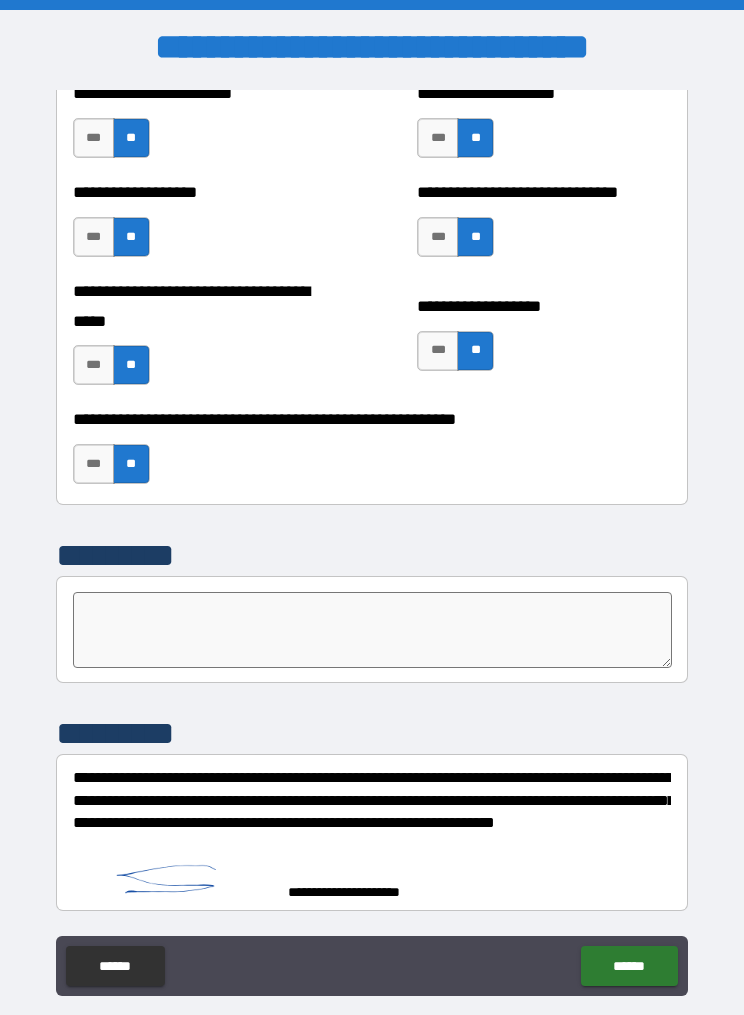 scroll, scrollTop: 5049, scrollLeft: 0, axis: vertical 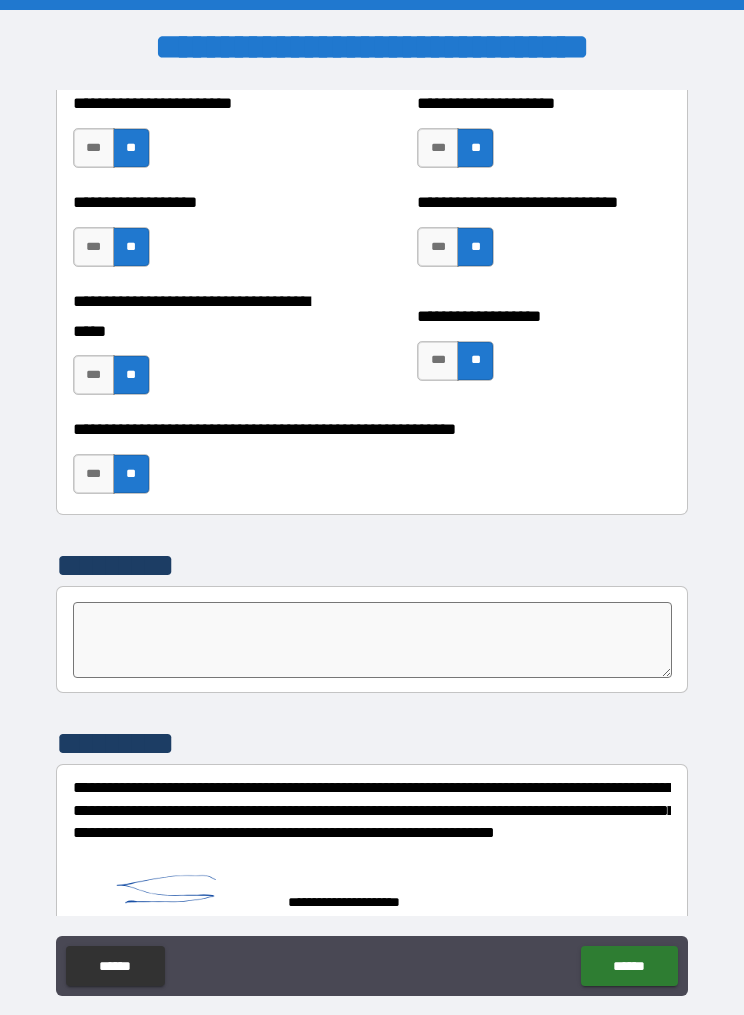 click on "******" at bounding box center (629, 966) 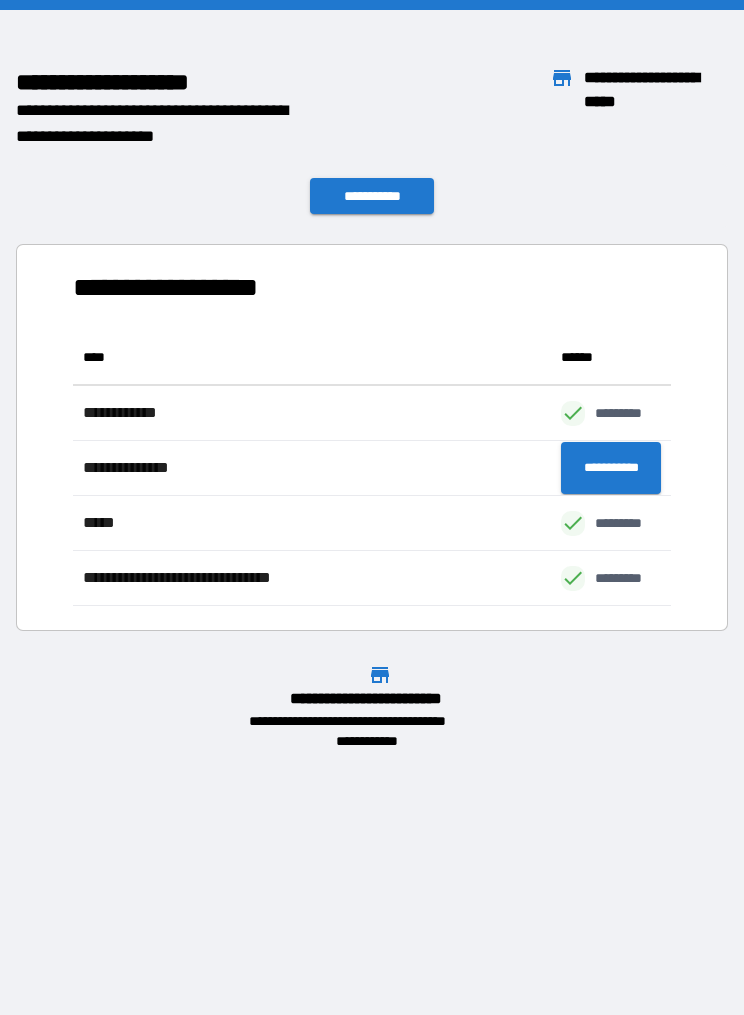 scroll, scrollTop: 1, scrollLeft: 1, axis: both 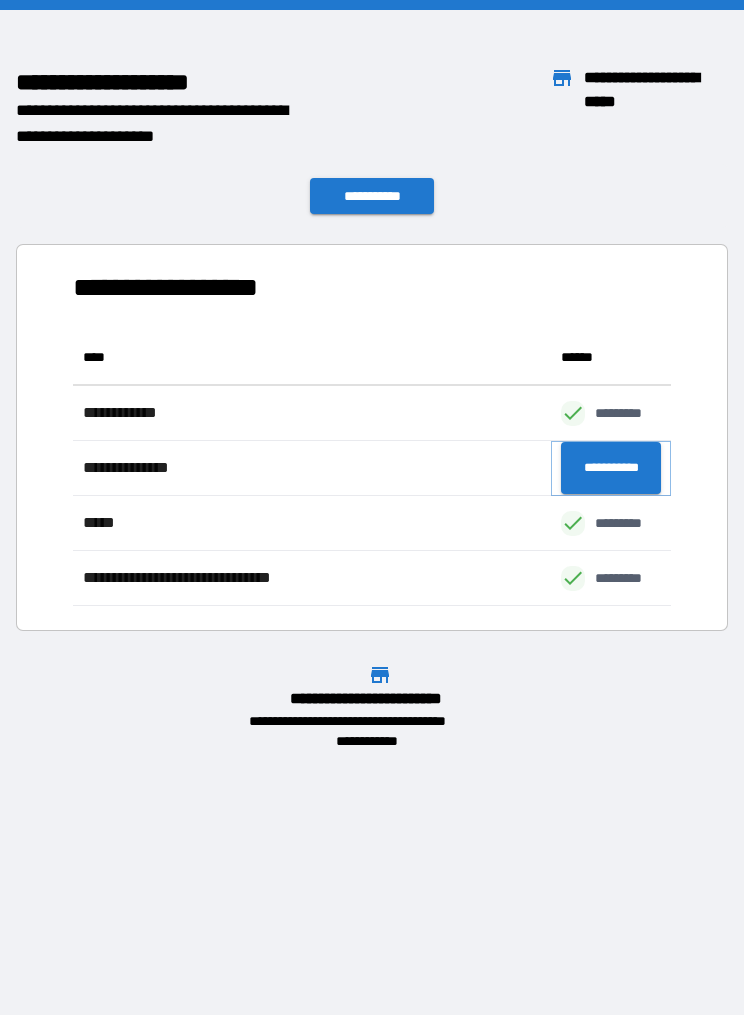 click on "**********" at bounding box center [611, 468] 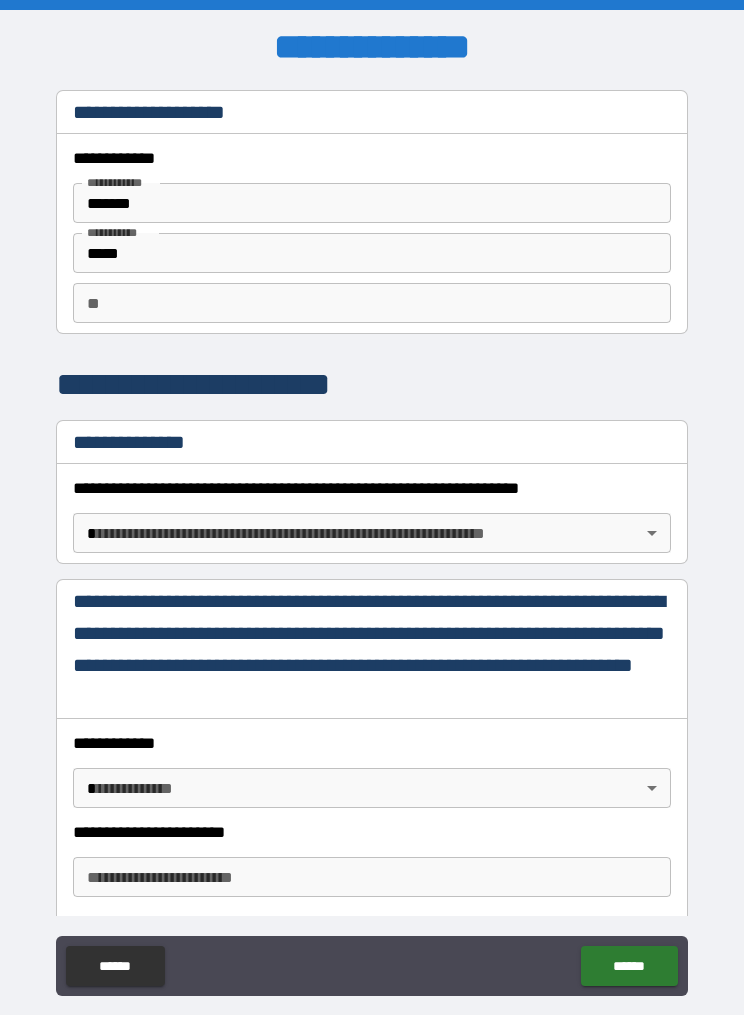 click on "******" at bounding box center (115, 966) 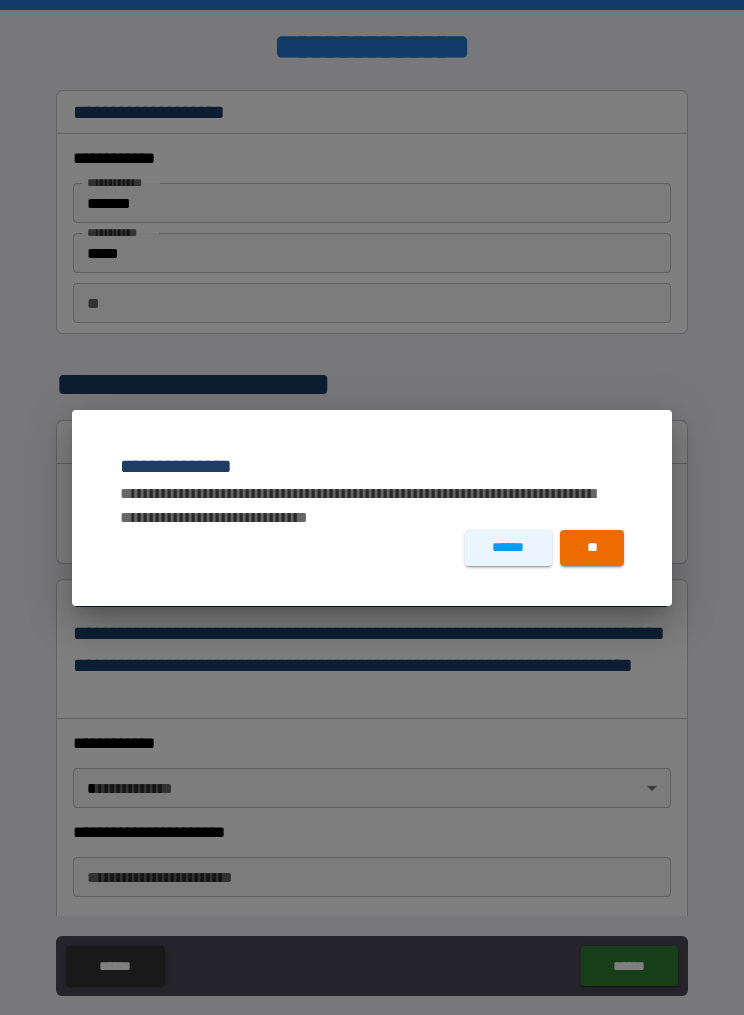 scroll, scrollTop: 0, scrollLeft: 0, axis: both 